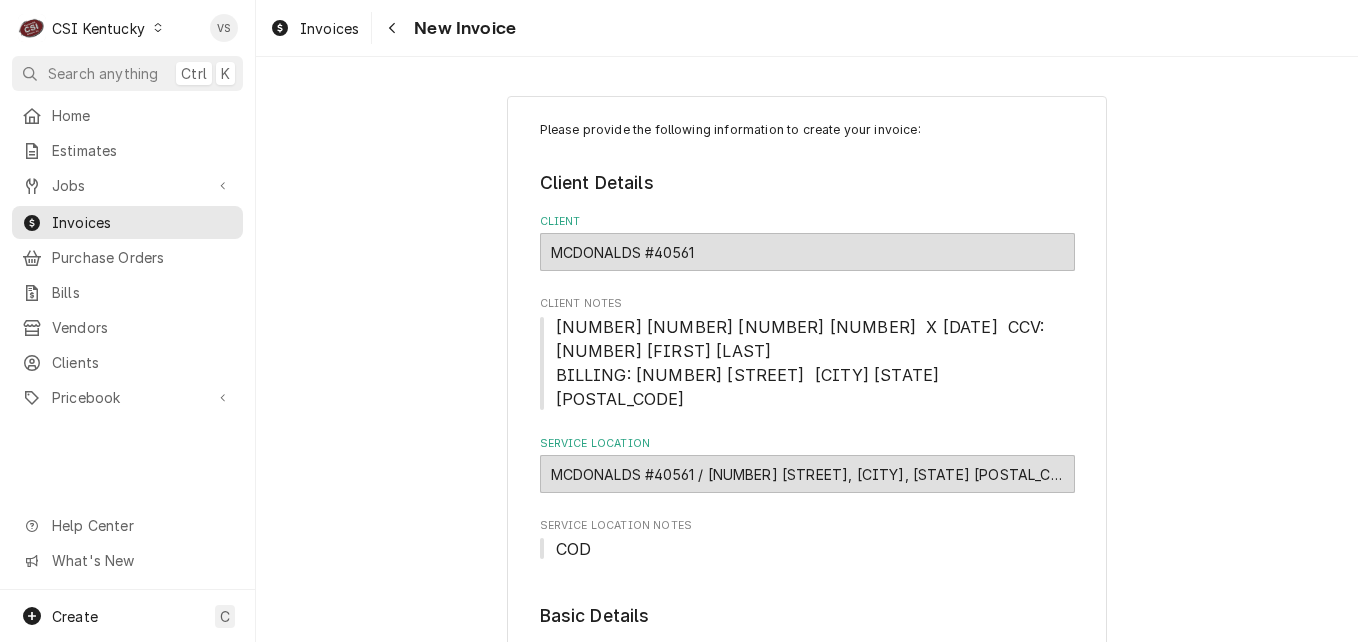 scroll, scrollTop: 0, scrollLeft: 0, axis: both 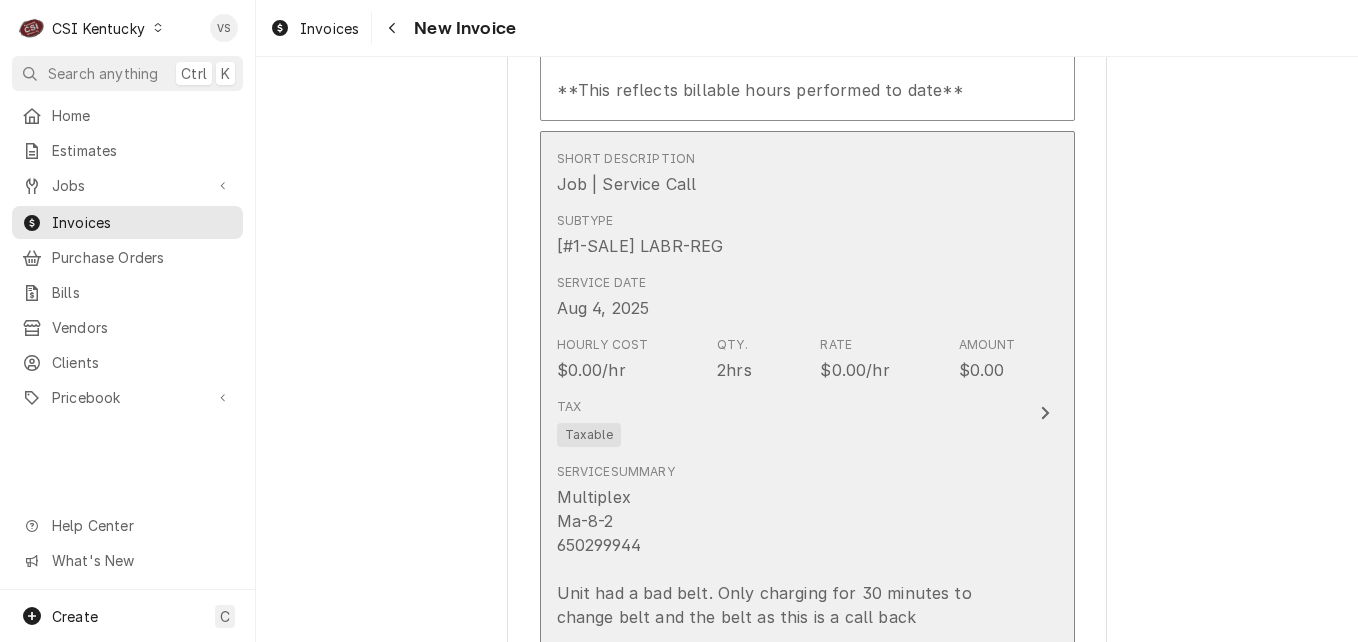 click on "Service  Summary Multiplex
Ma-8-2
650299944
Unit had a bad belt. Only charging for 30 minutes to change belt and the belt as this is a call back
Matt" at bounding box center [786, 570] 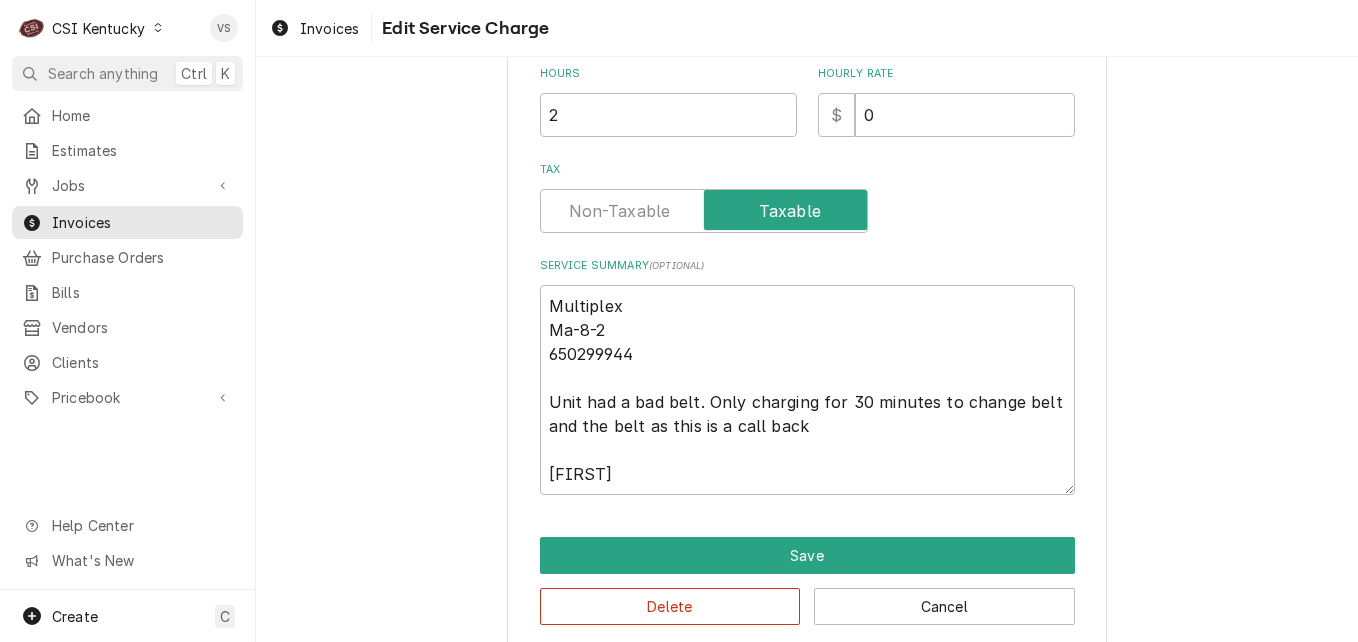 scroll, scrollTop: 701, scrollLeft: 0, axis: vertical 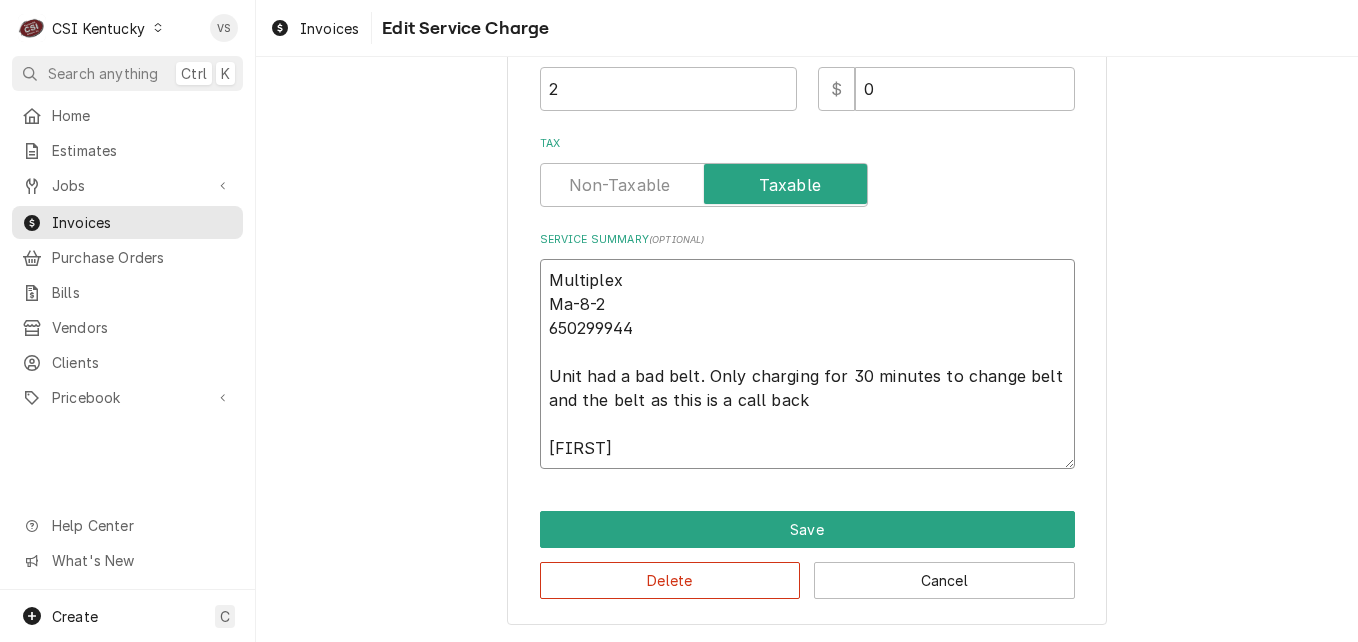click on "Multiplex
Ma-8-2
650299944
Unit had a bad belt. Only charging for 30 minutes to change belt and the belt as this is a call back
Matt" at bounding box center (807, 364) 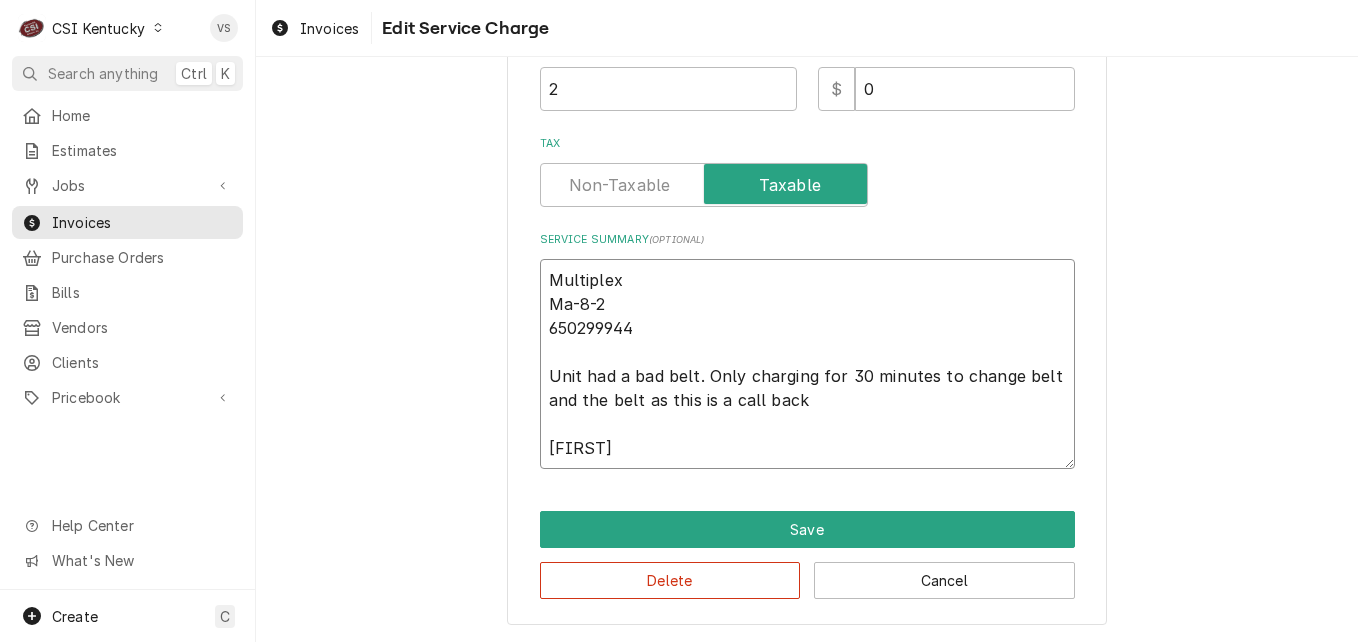 drag, startPoint x: 604, startPoint y: 275, endPoint x: 867, endPoint y: 404, distance: 292.93344 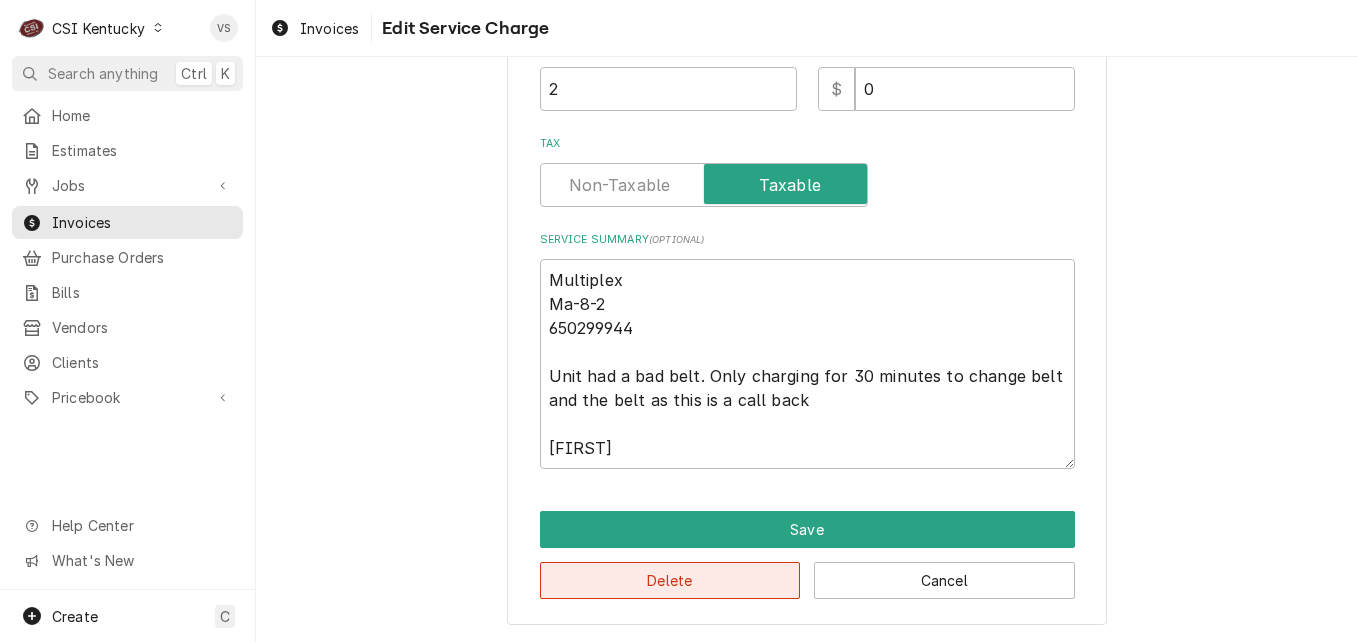 click on "Delete" at bounding box center [670, 580] 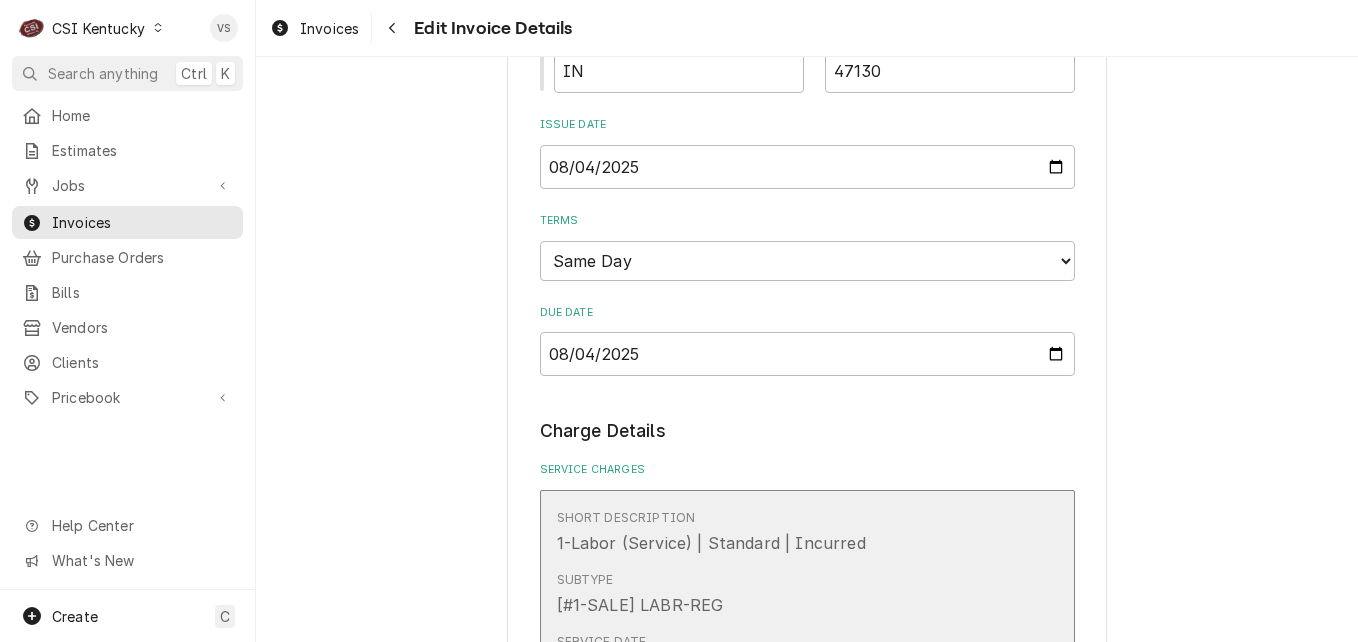 scroll, scrollTop: 2038, scrollLeft: 0, axis: vertical 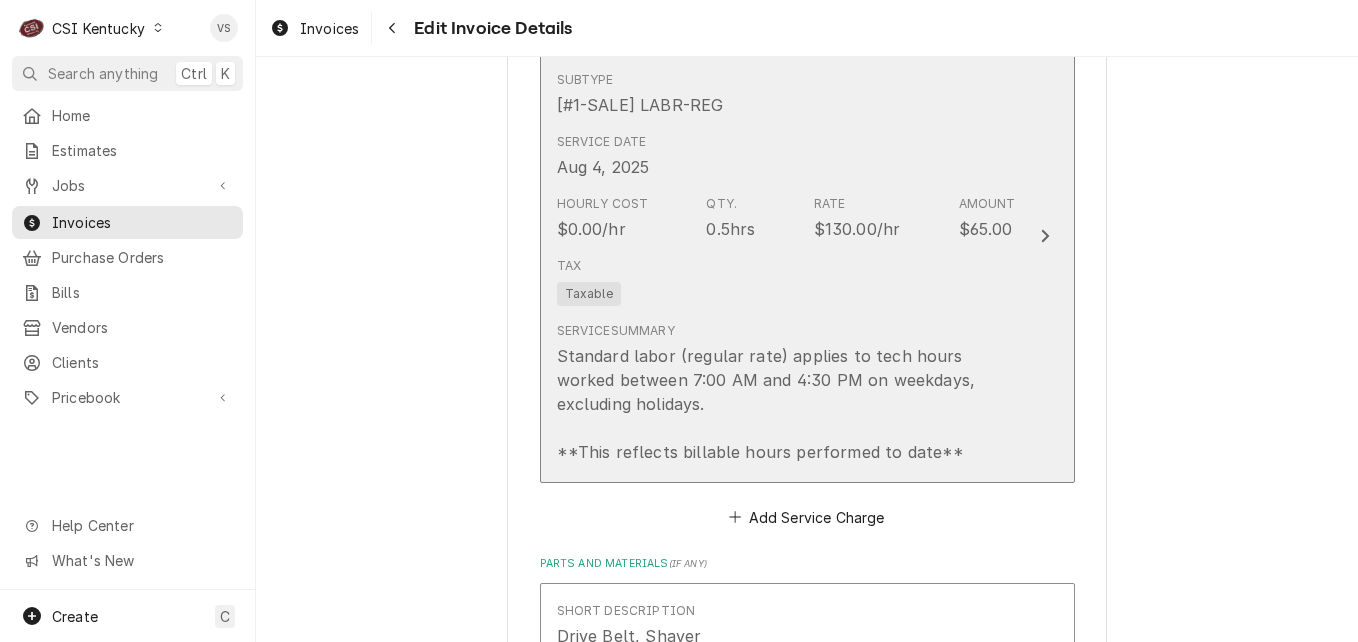 click on "Tax Taxable" at bounding box center (786, 281) 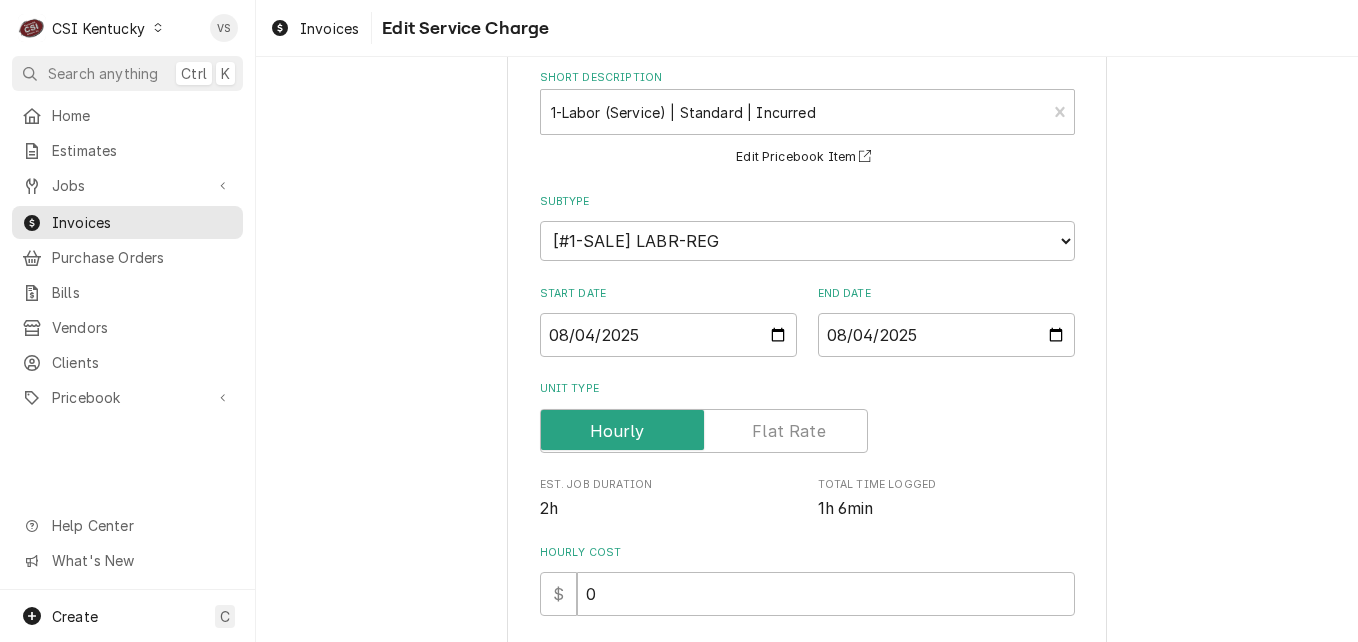 scroll, scrollTop: 605, scrollLeft: 0, axis: vertical 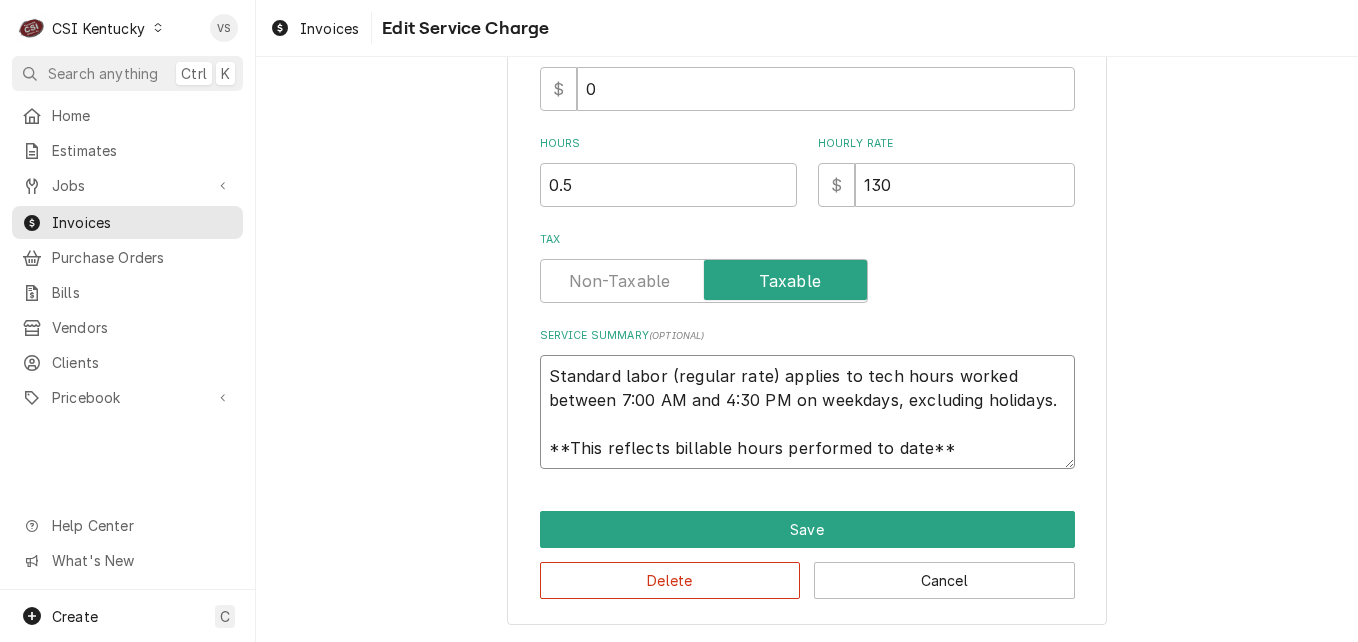 click on "Standard labor (regular rate) applies to tech hours worked between 7:00 AM and 4:30 PM on weekdays, excluding holidays.
**This reflects billable hours performed to date**" at bounding box center (807, 412) 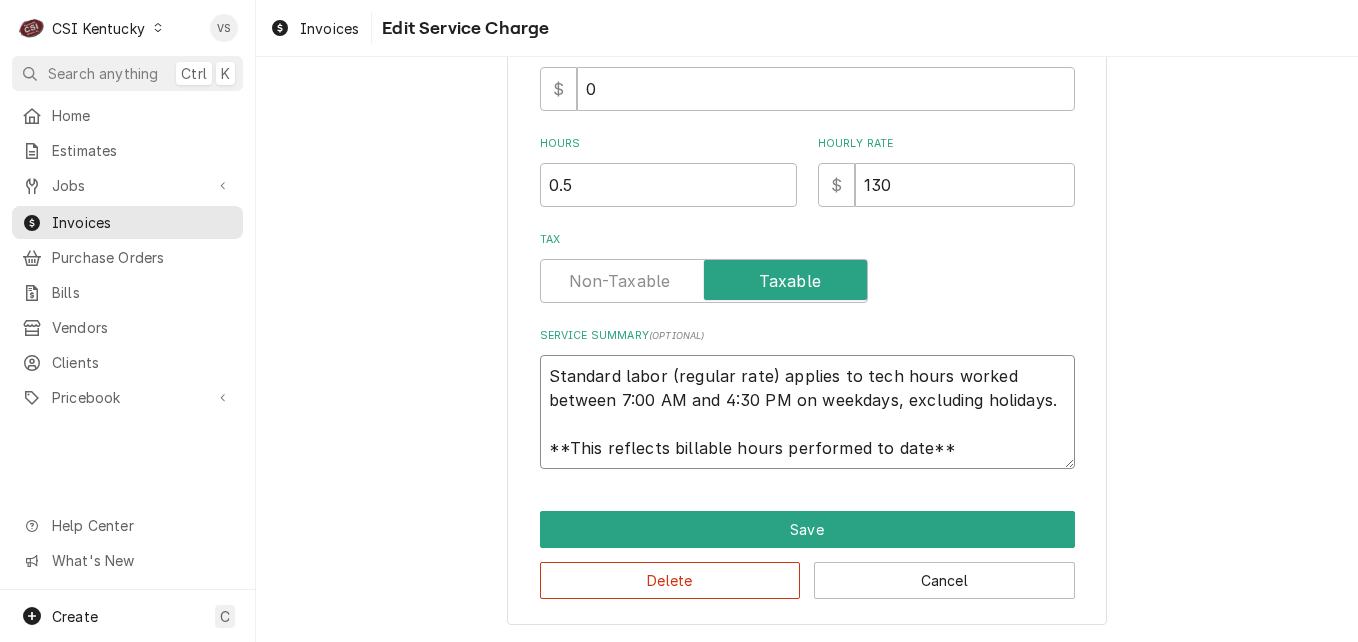 scroll, scrollTop: 24, scrollLeft: 0, axis: vertical 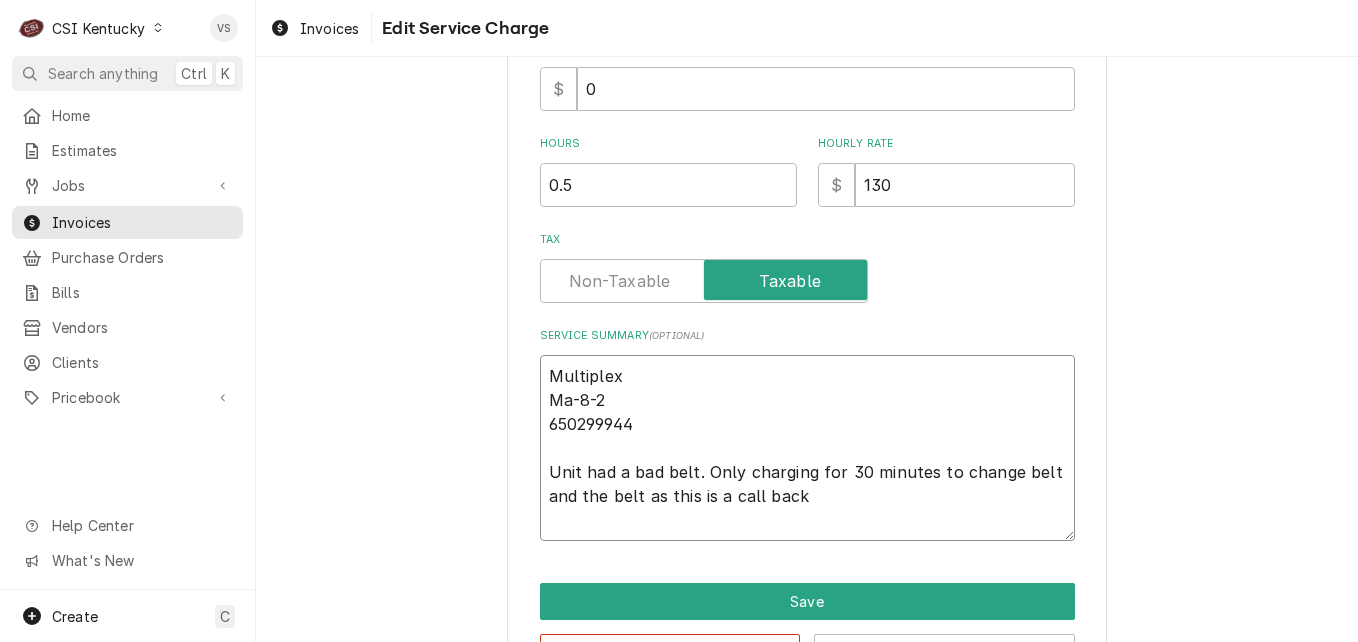 click on "Multiplex
Ma-8-2
650299944
Unit had a bad belt. Only charging for 30 minutes to change belt and the belt as this is a call back" at bounding box center (807, 448) 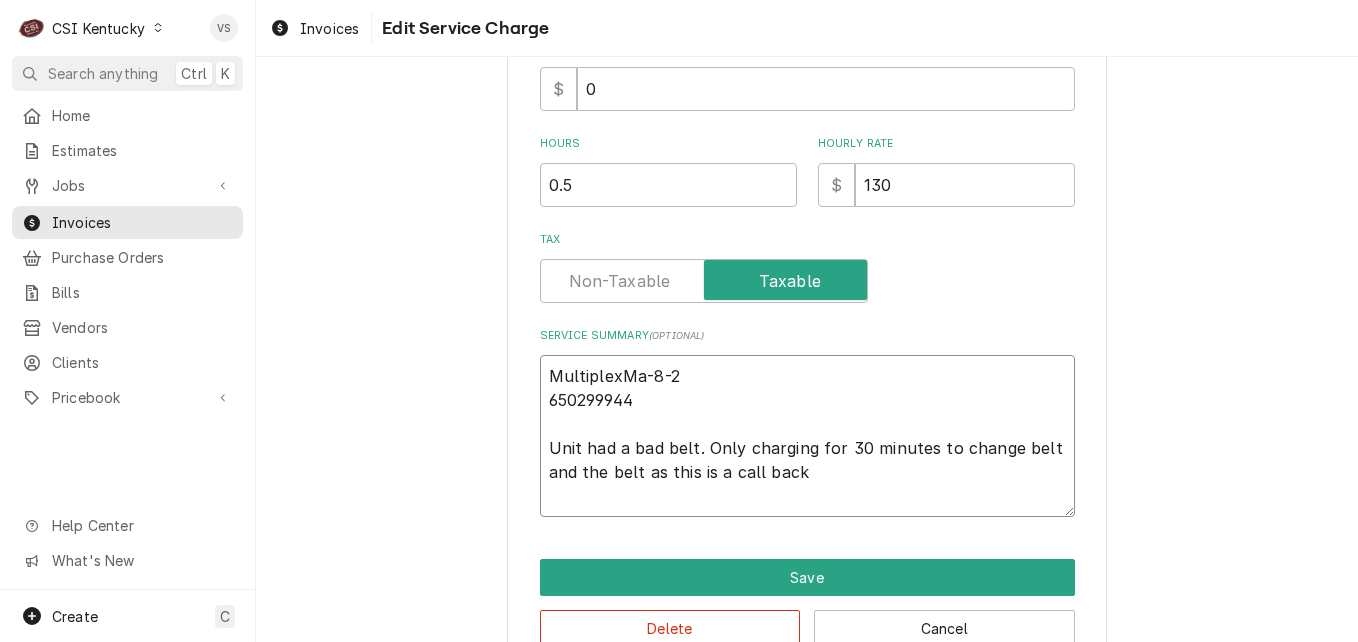 type on "x" 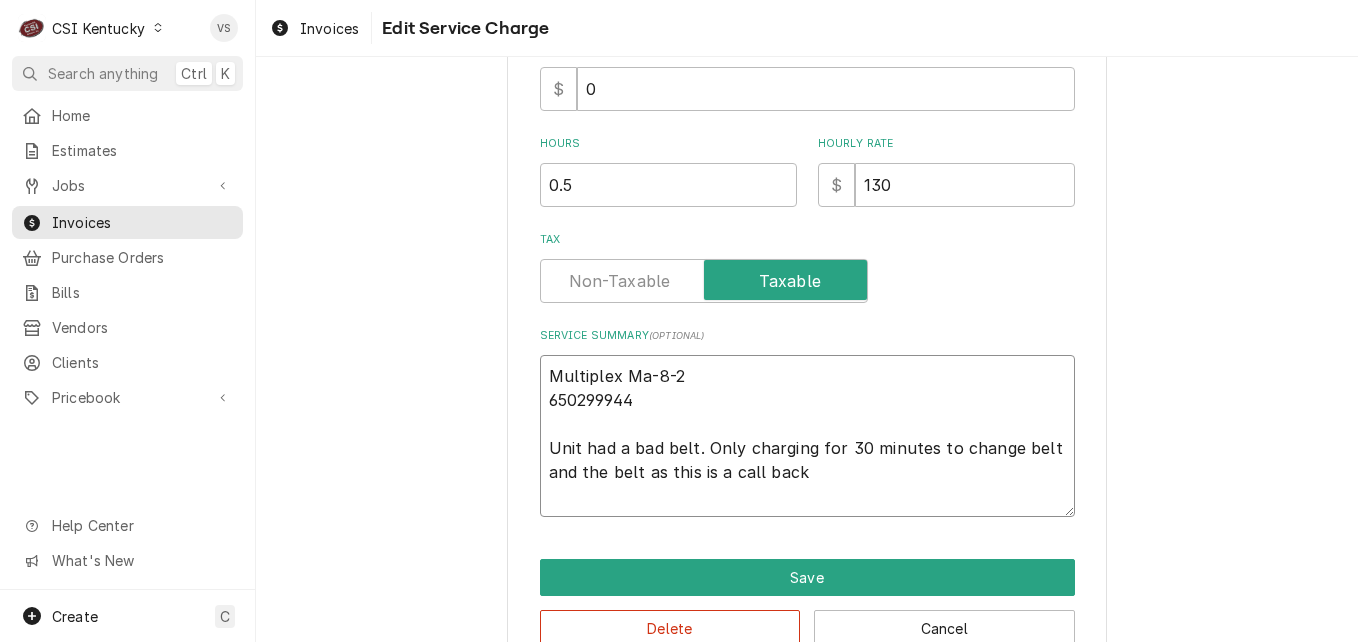 type on "x" 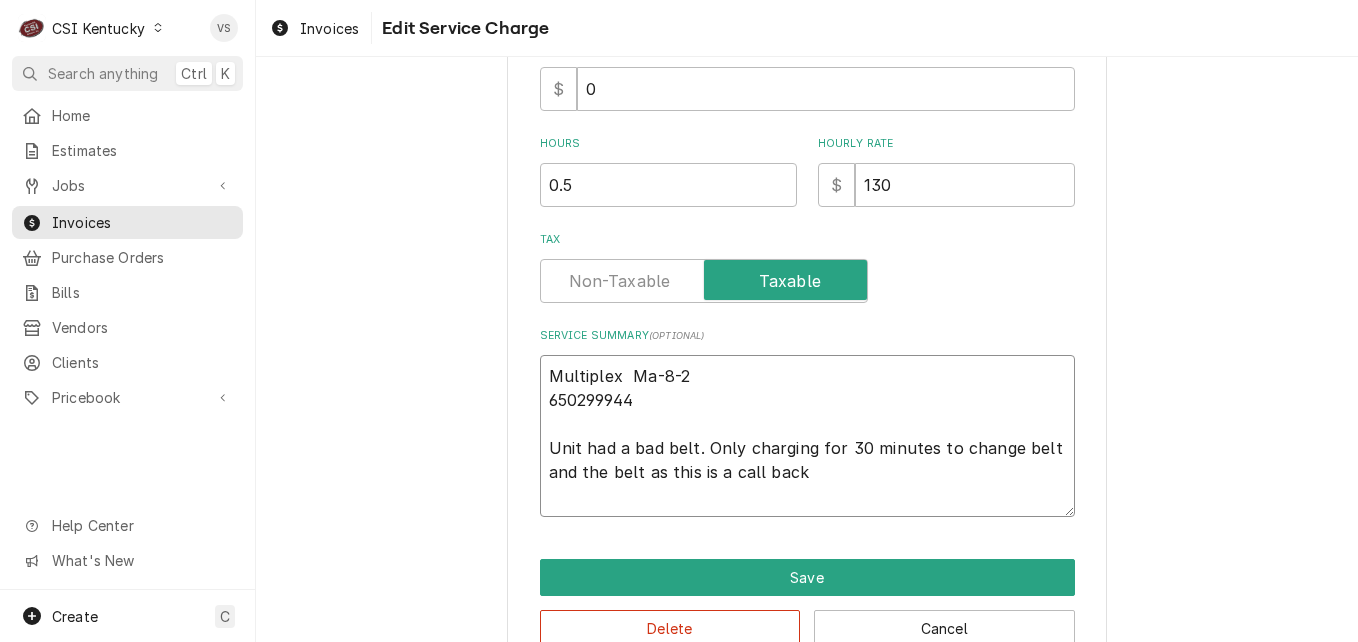 type on "x" 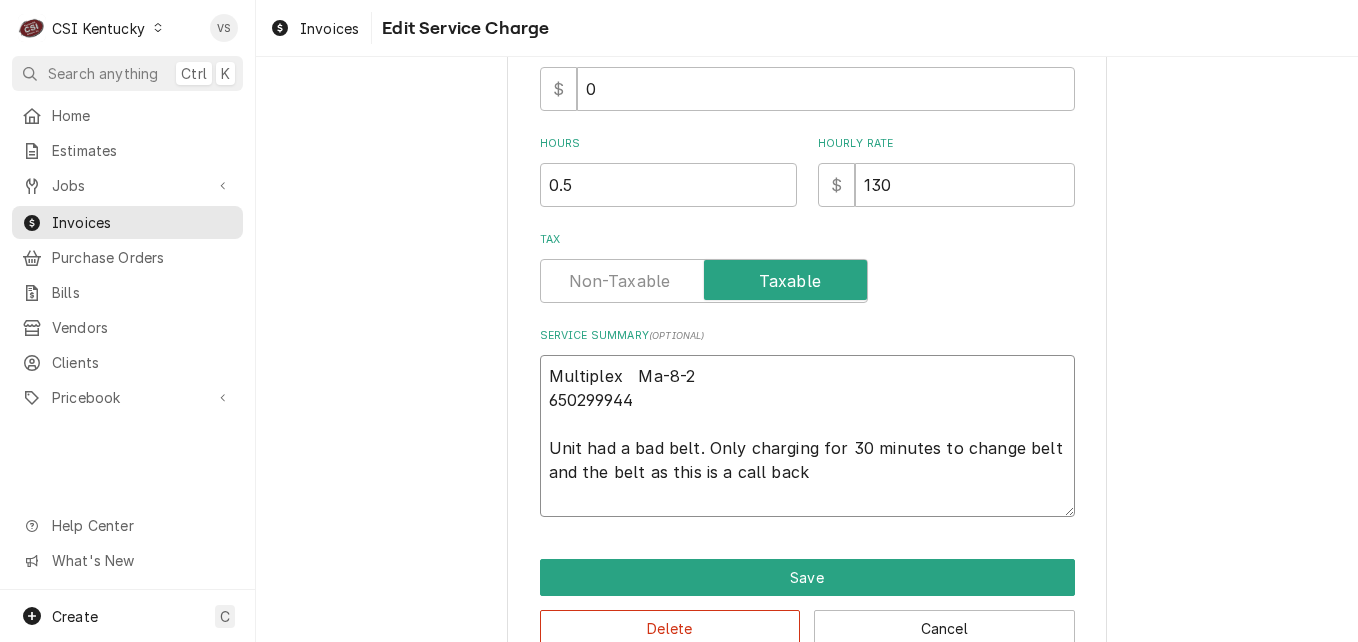 type on "x" 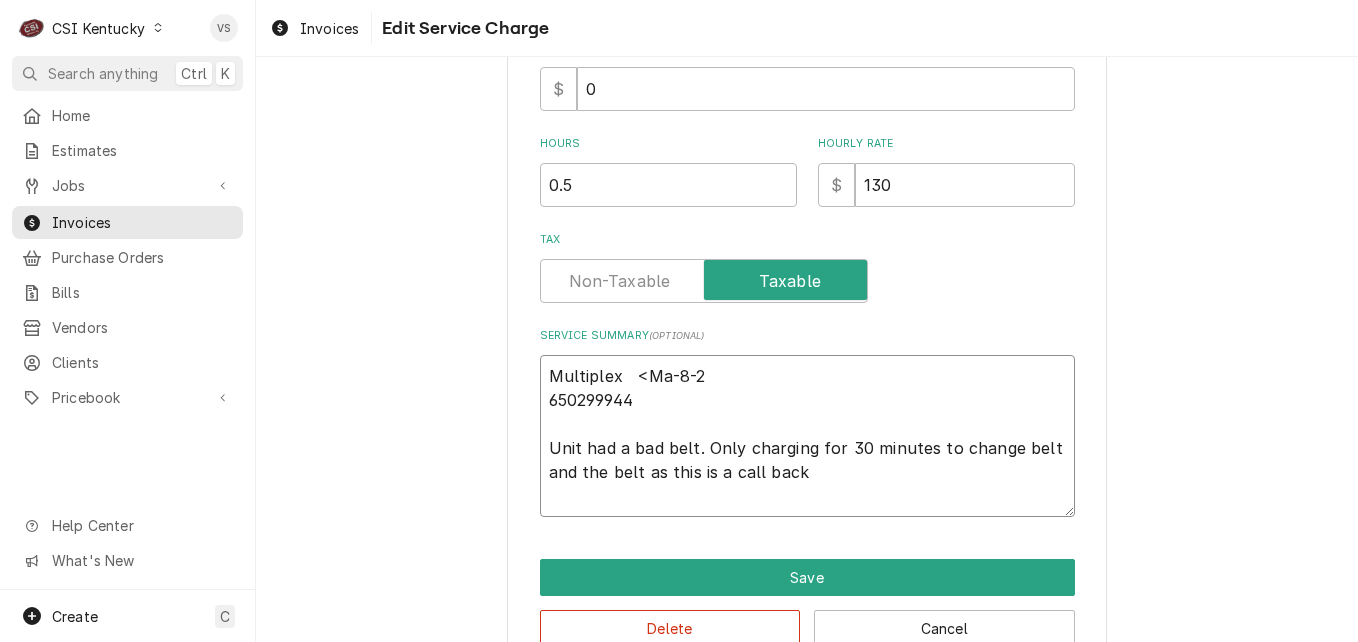 type on "x" 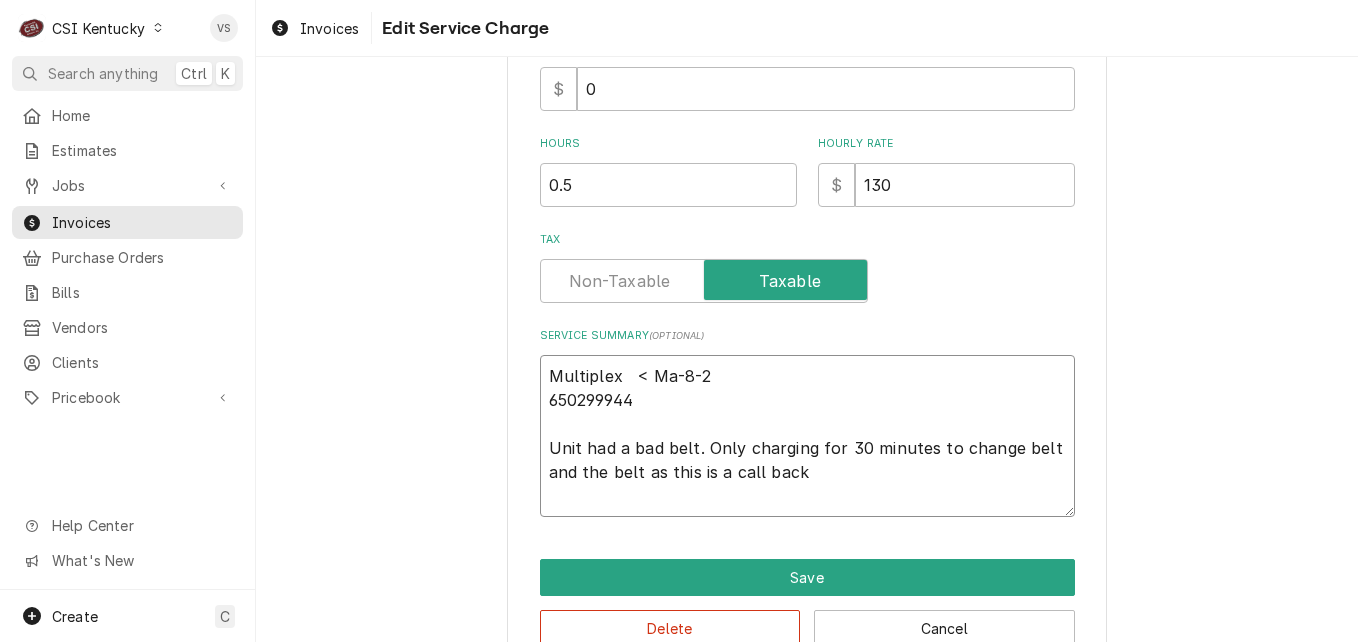 type on "x" 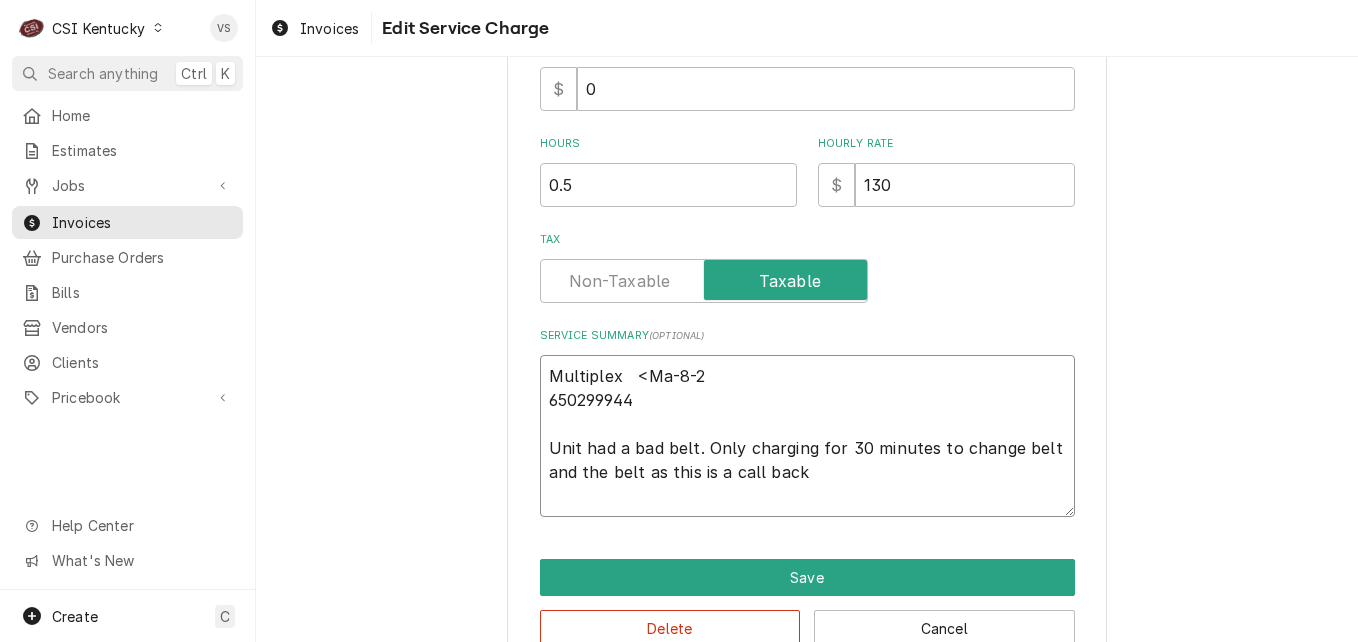 type on "x" 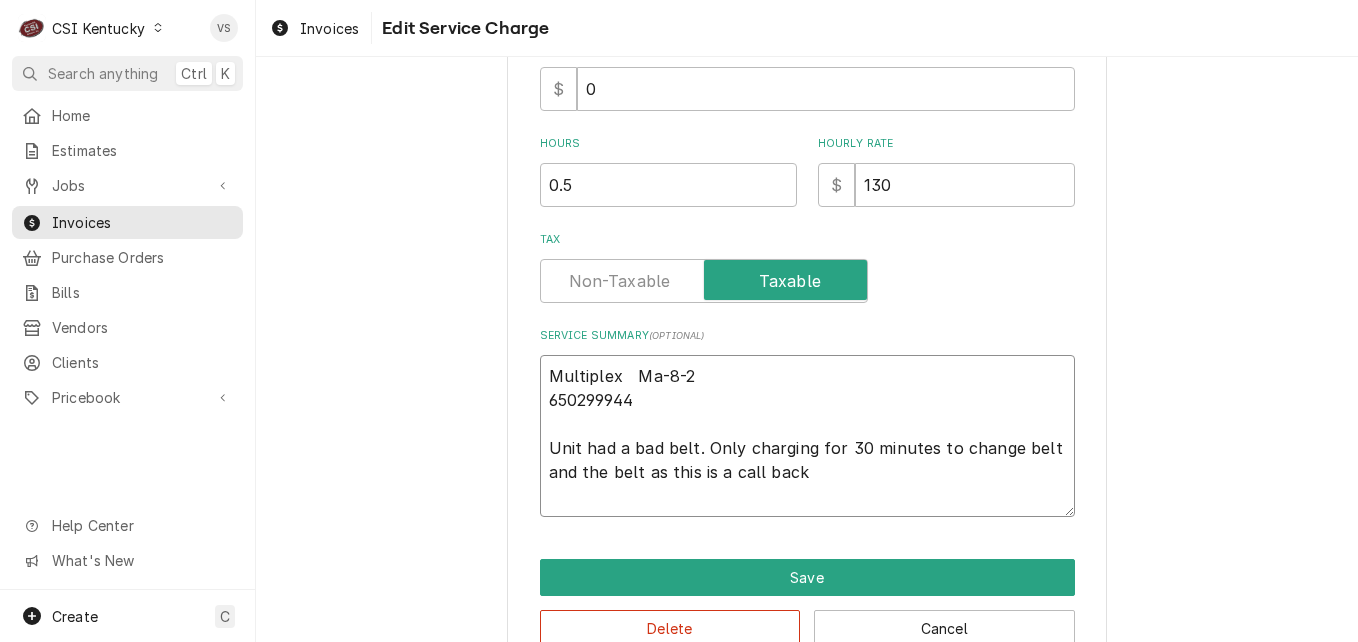 type on "x" 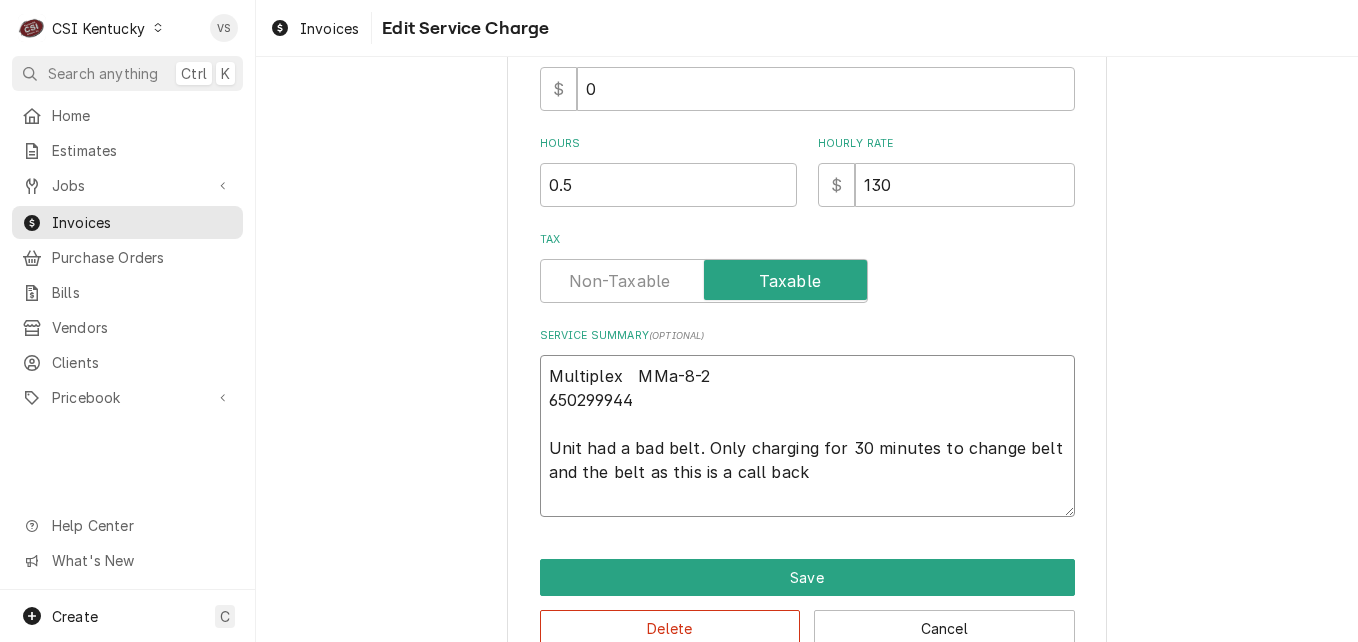 type on "x" 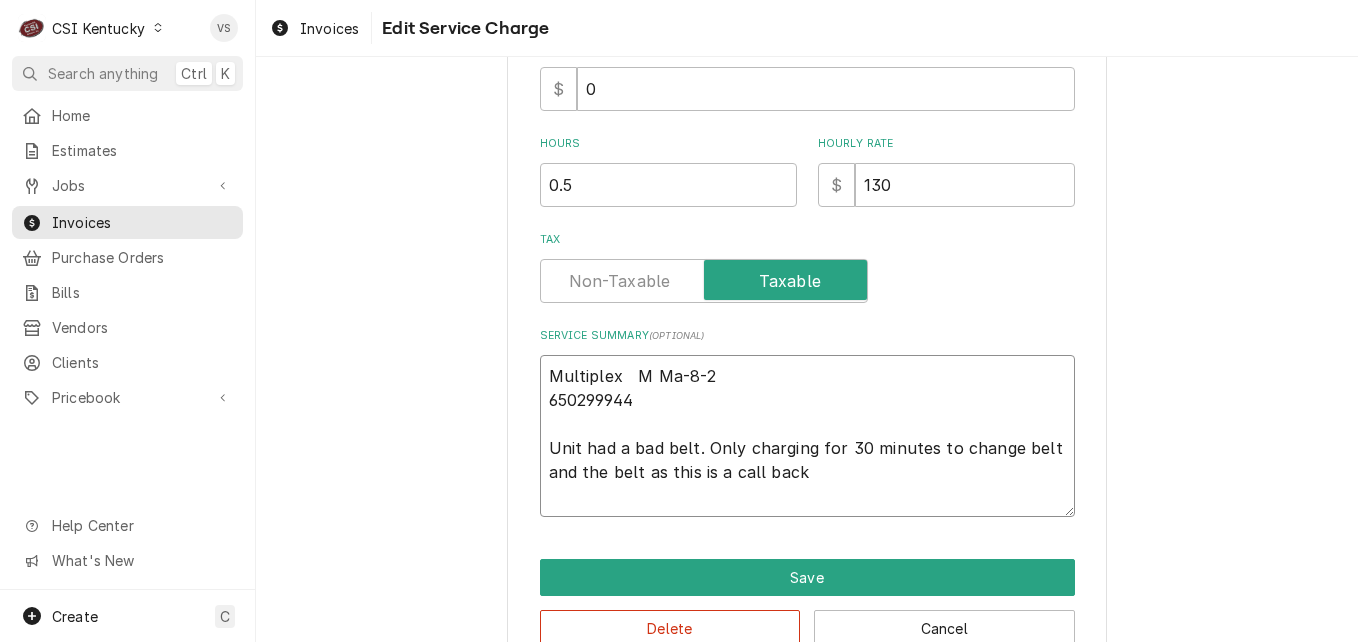 type on "x" 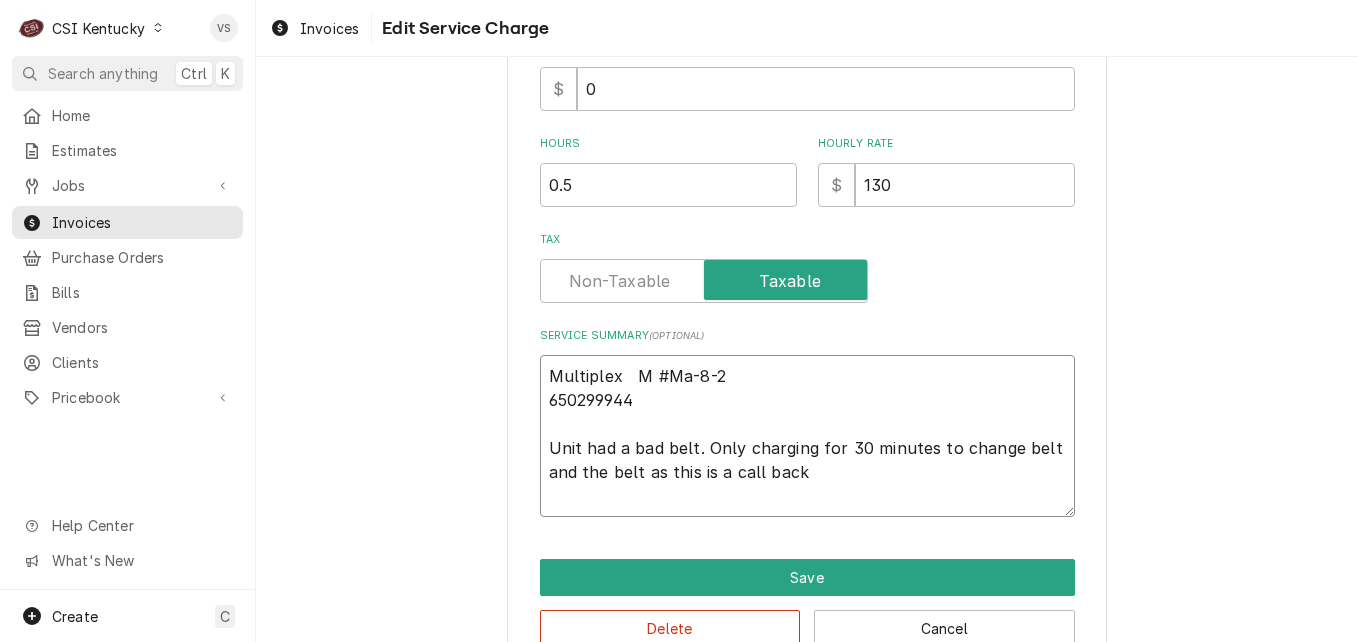 drag, startPoint x: 539, startPoint y: 396, endPoint x: 553, endPoint y: 400, distance: 14.56022 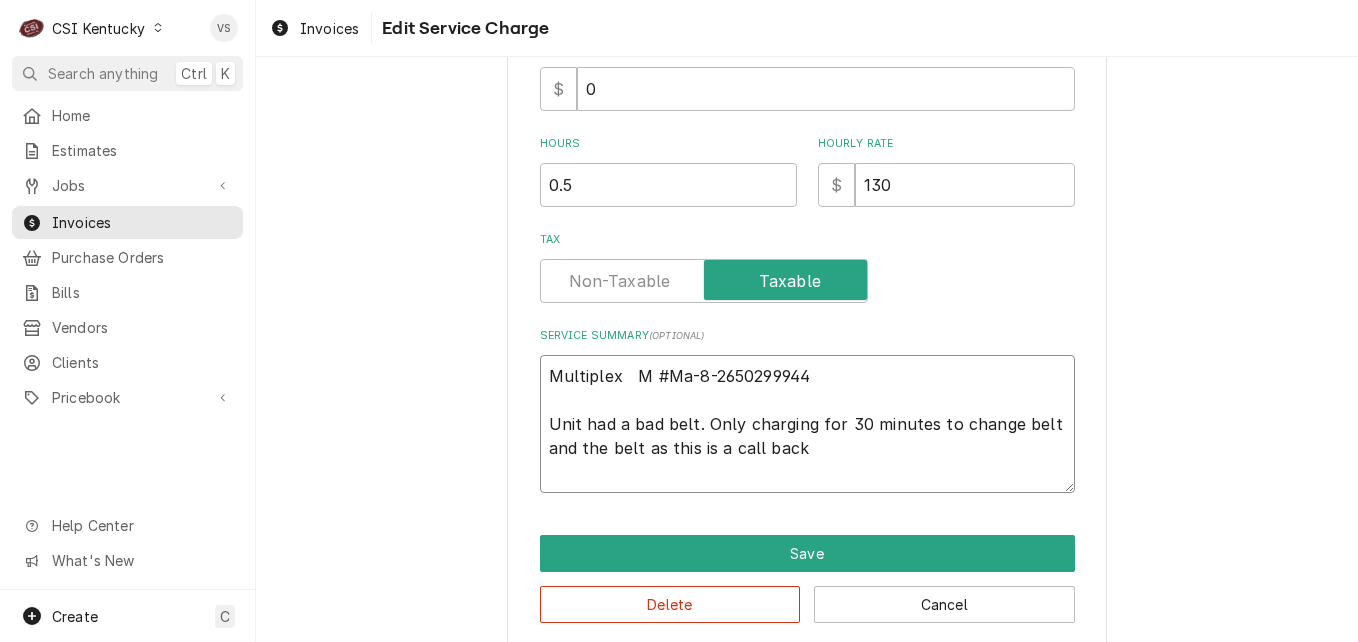 type on "x" 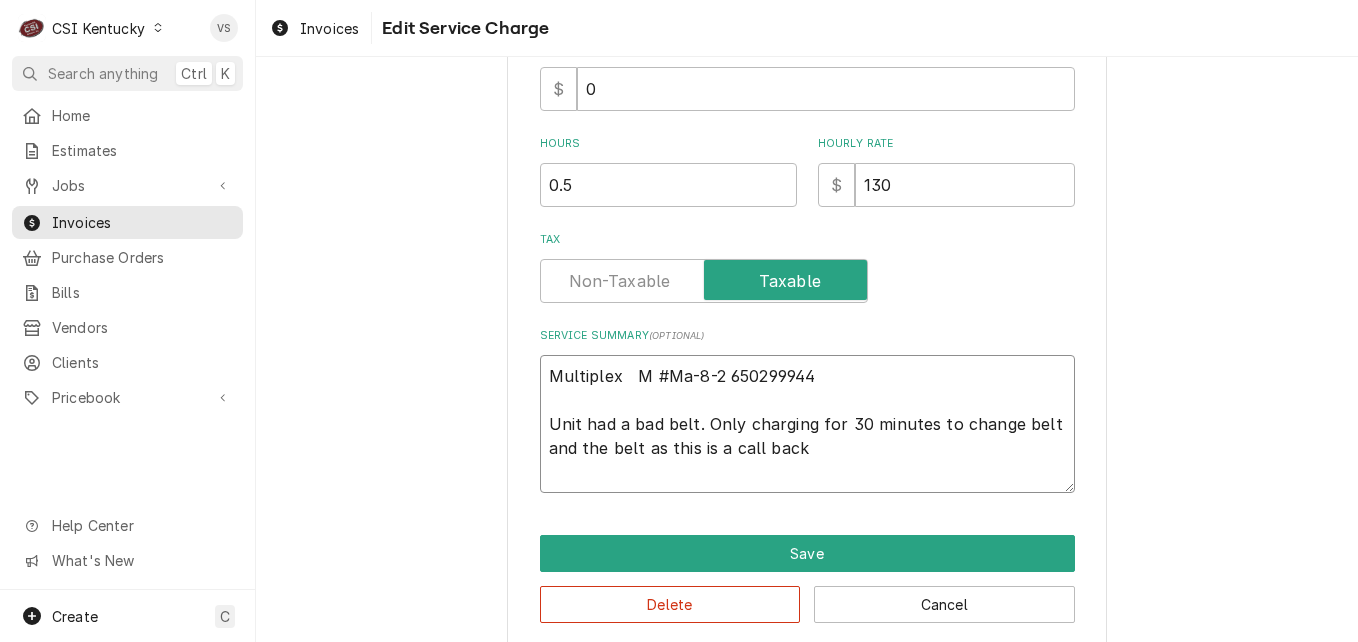 type on "x" 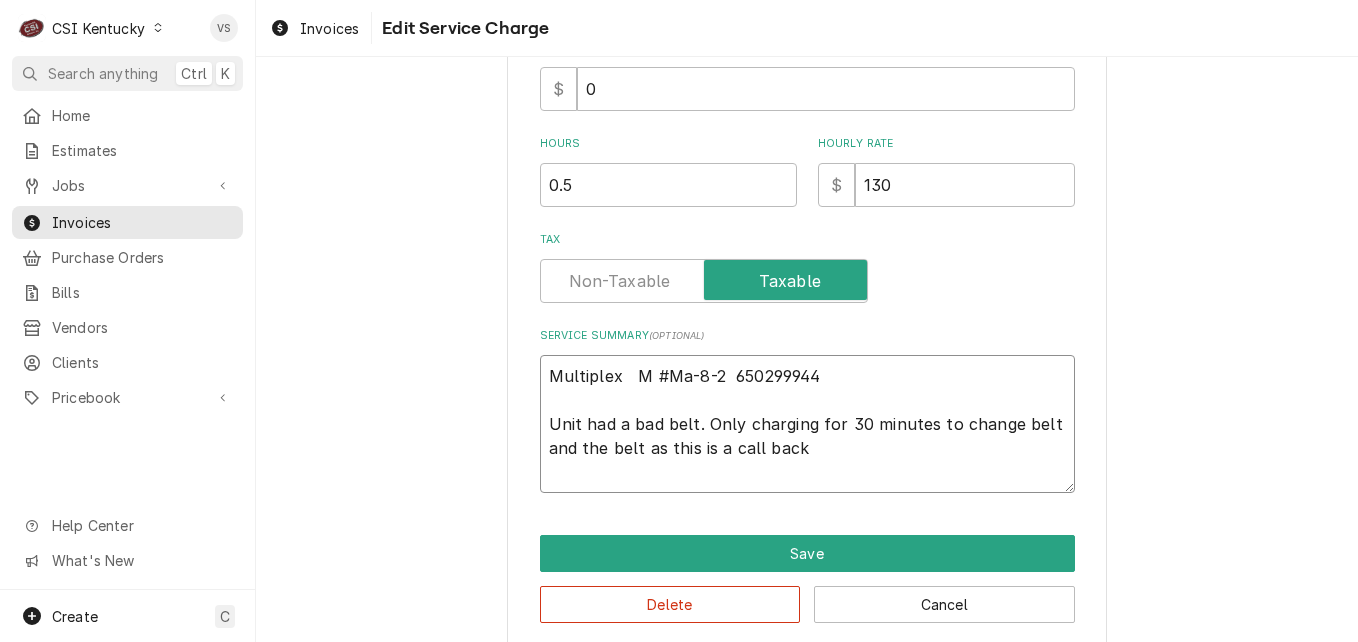 type on "x" 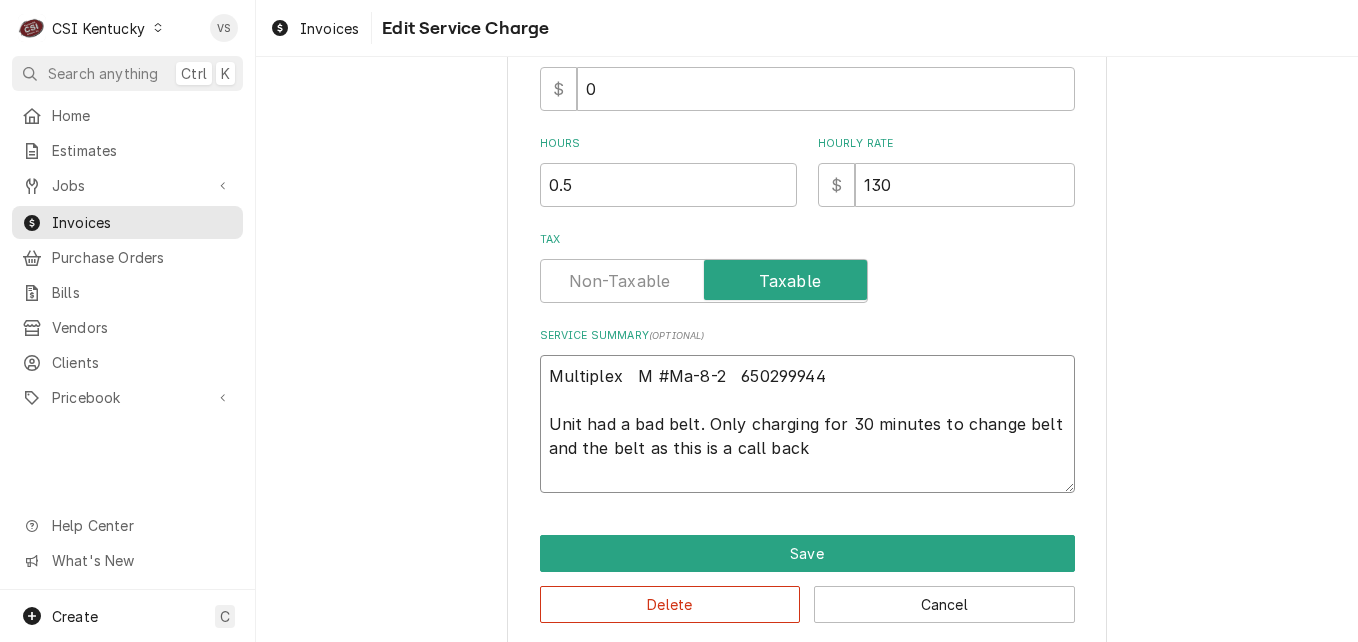 type on "x" 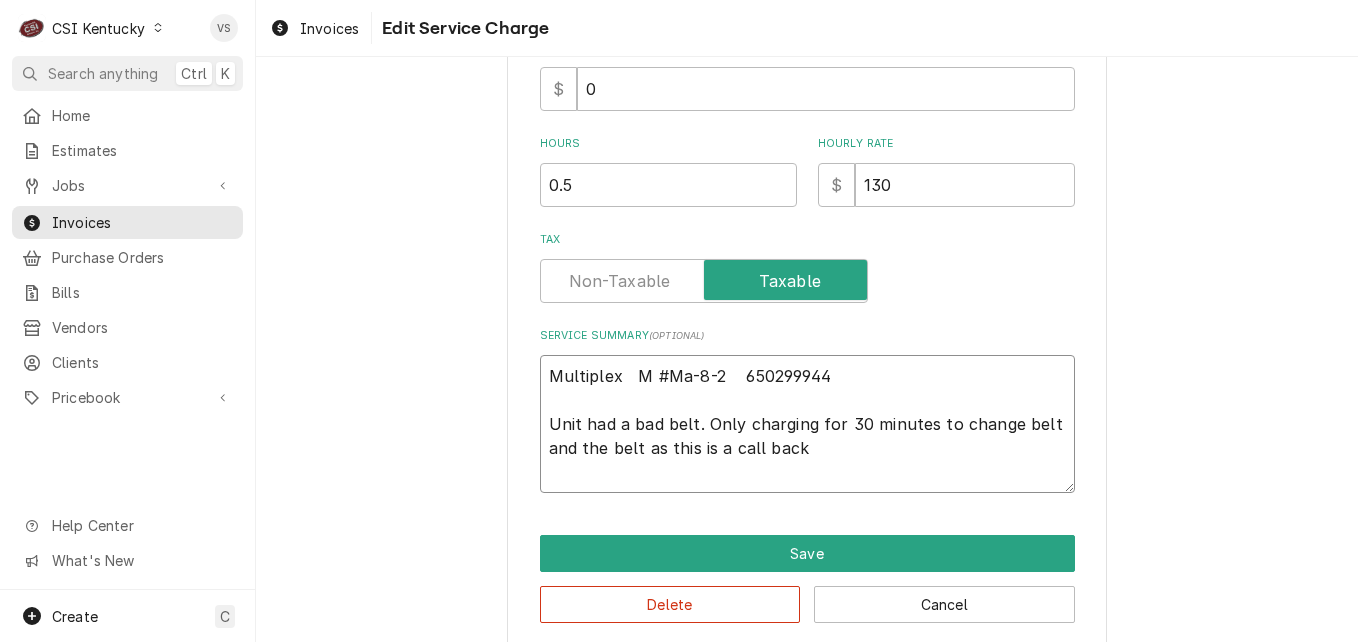 type on "x" 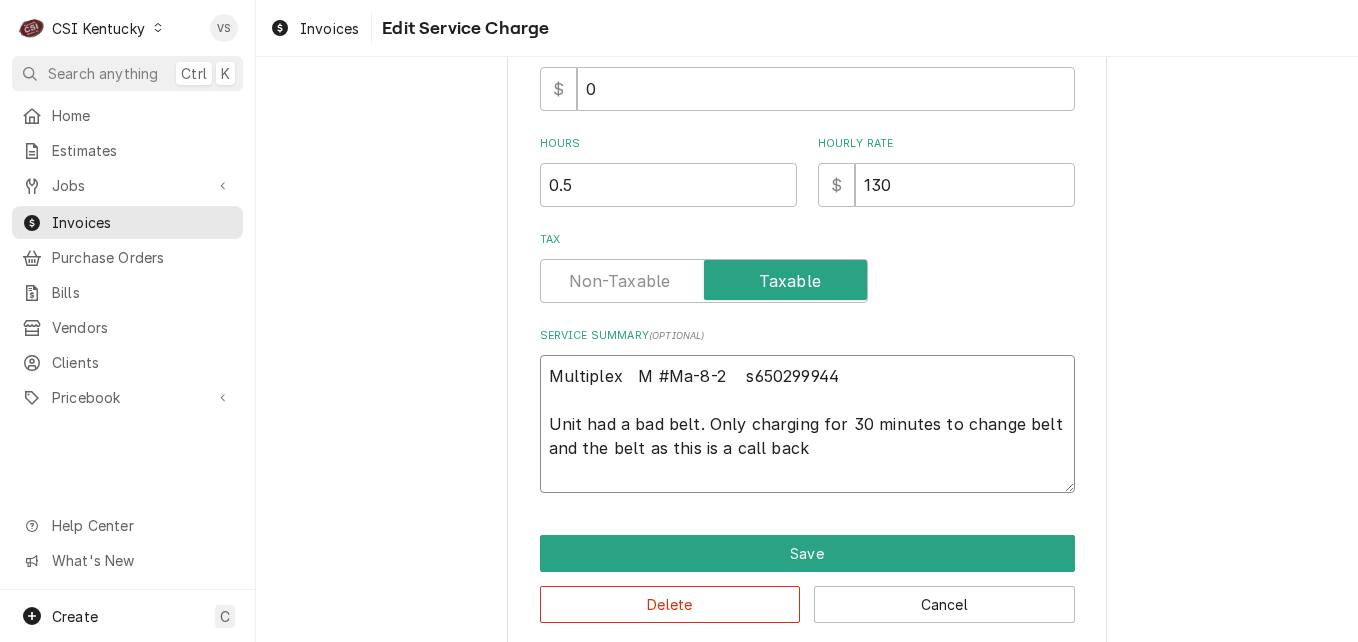 type on "x" 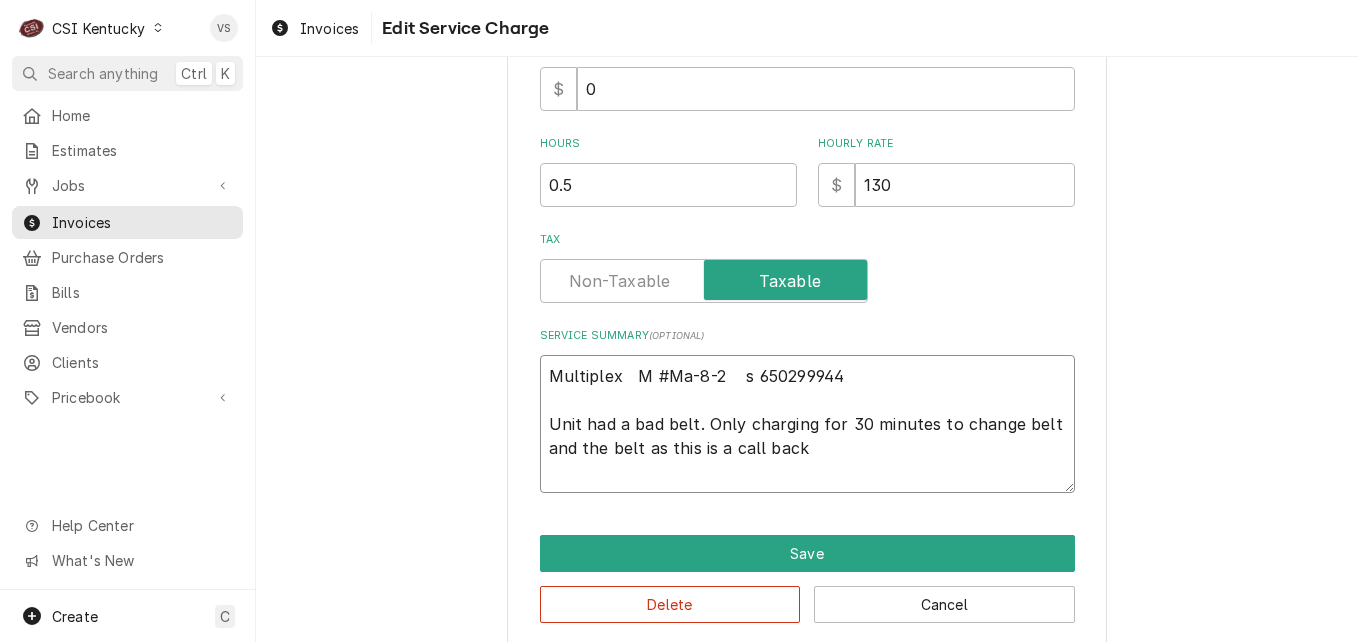 type on "x" 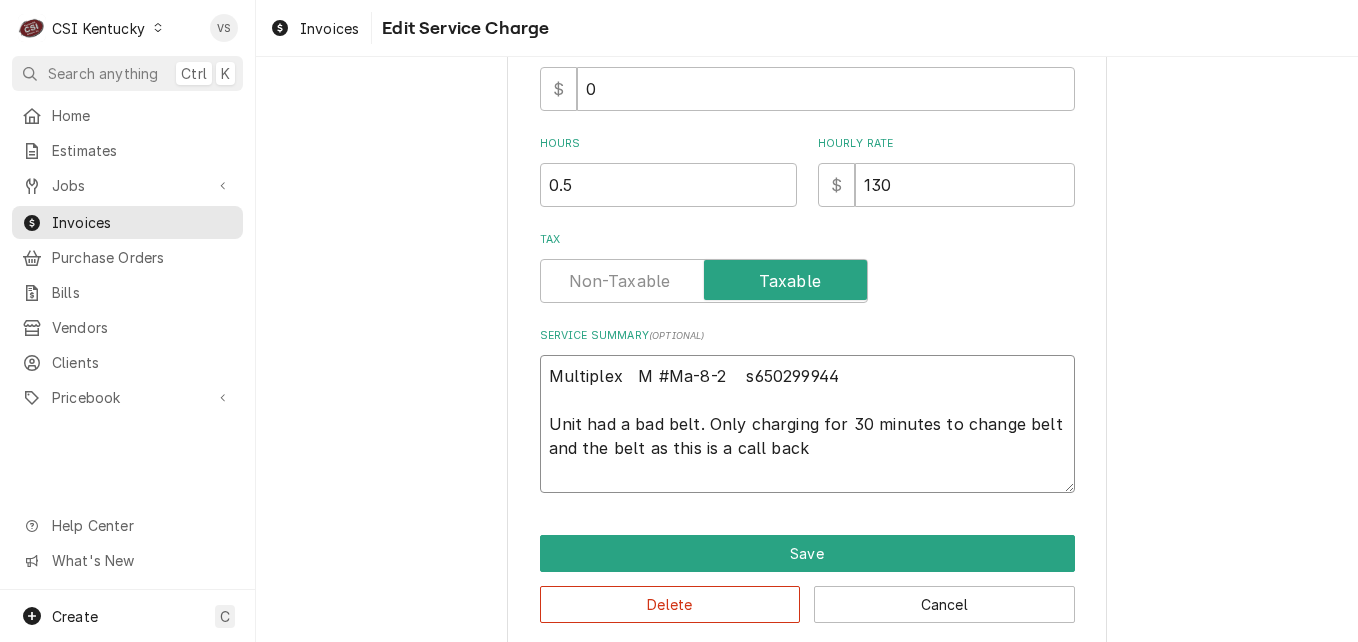 type on "x" 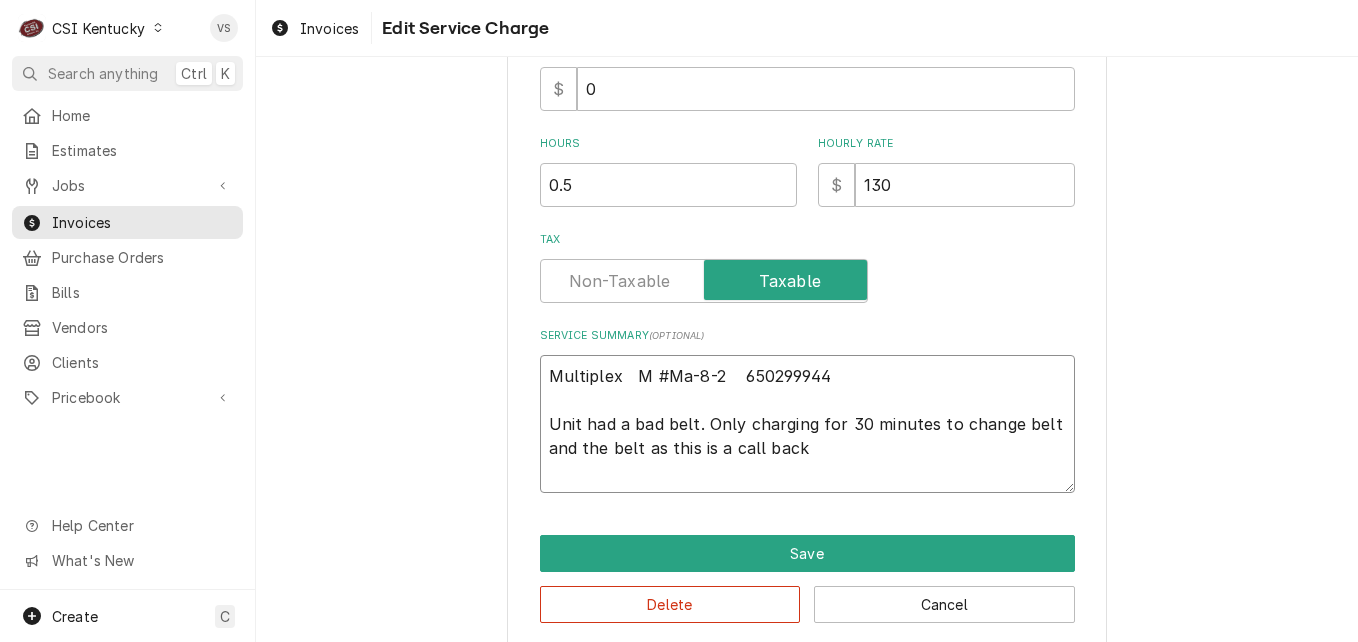 type on "x" 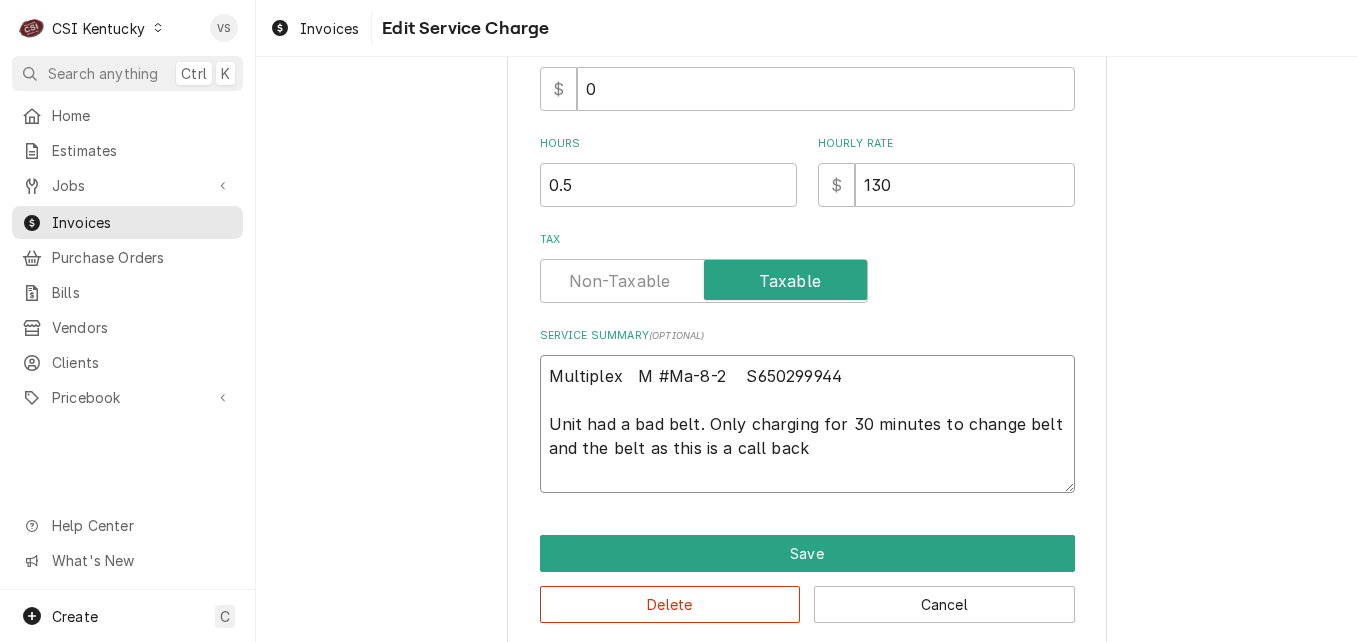 type on "x" 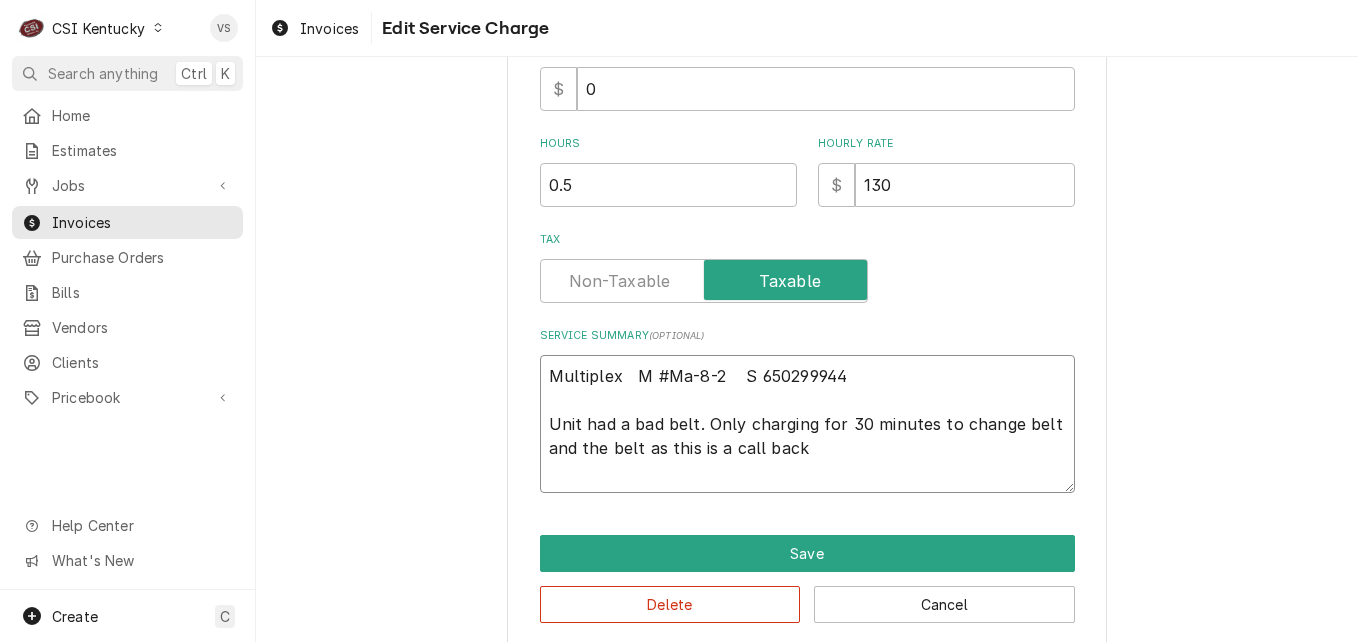 type on "x" 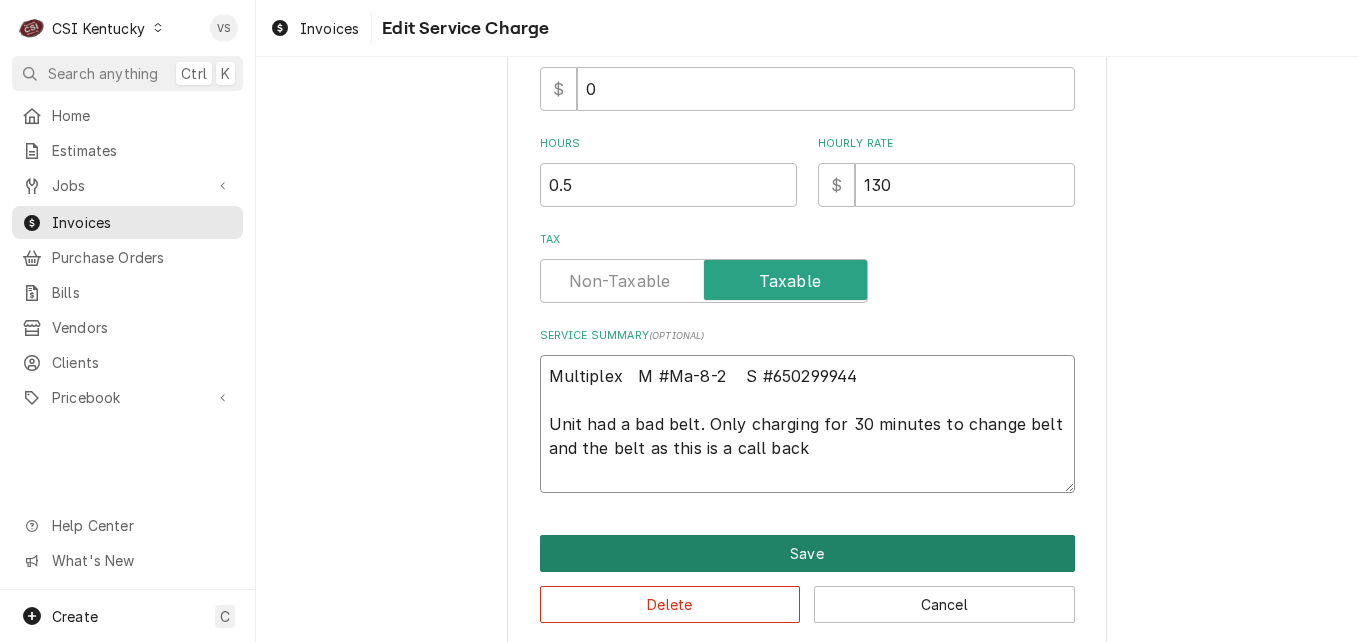 type on "Multiplex   M #Ma-8-2    S #650299944
Unit had a bad belt. Only charging for 30 minutes to change belt and the belt as this is a call back" 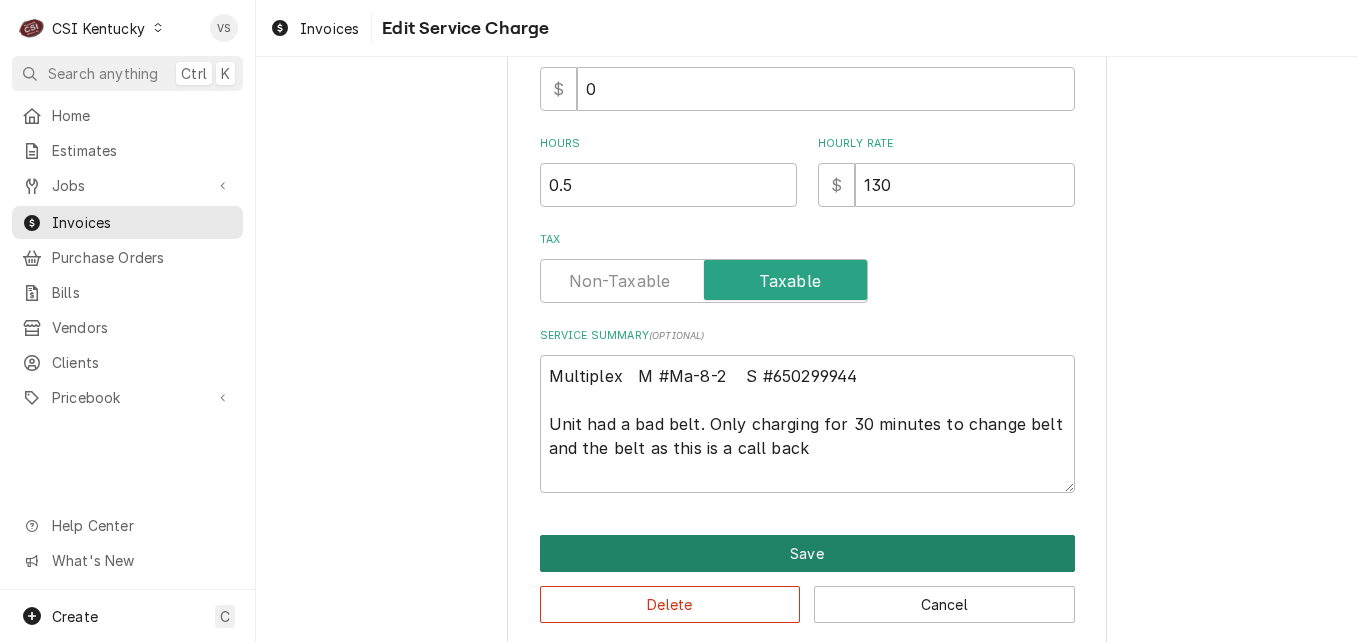 click on "Save" at bounding box center (807, 553) 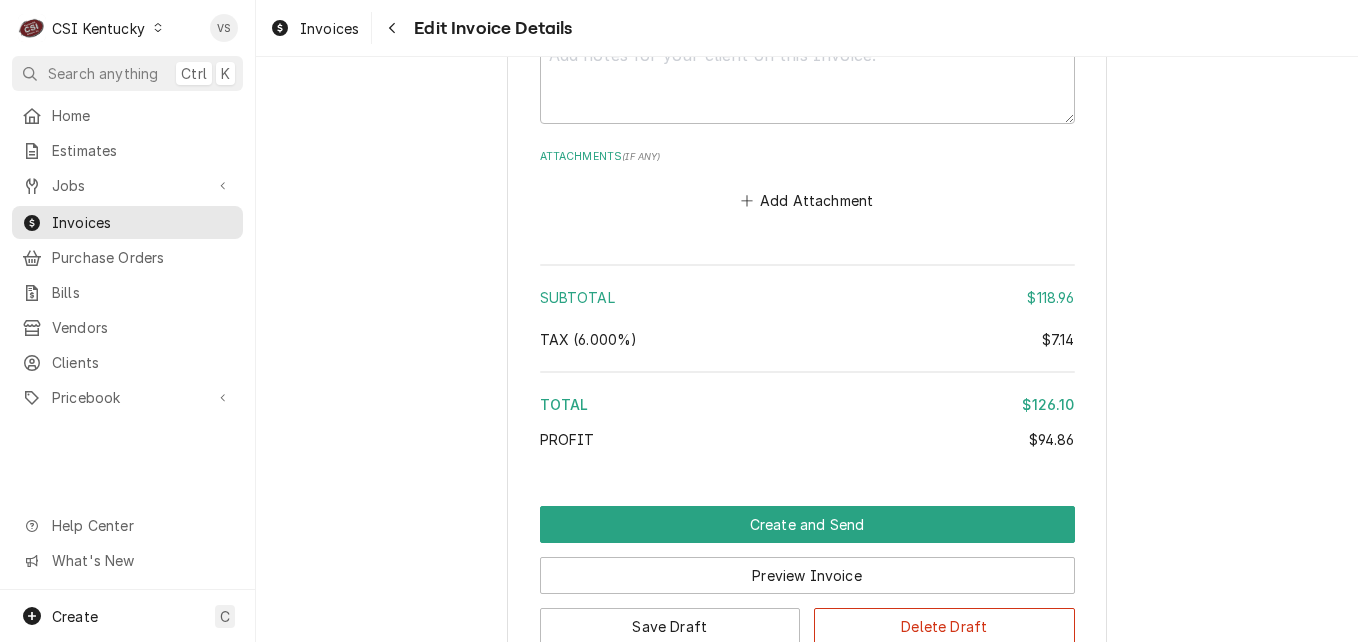 scroll, scrollTop: 3457, scrollLeft: 0, axis: vertical 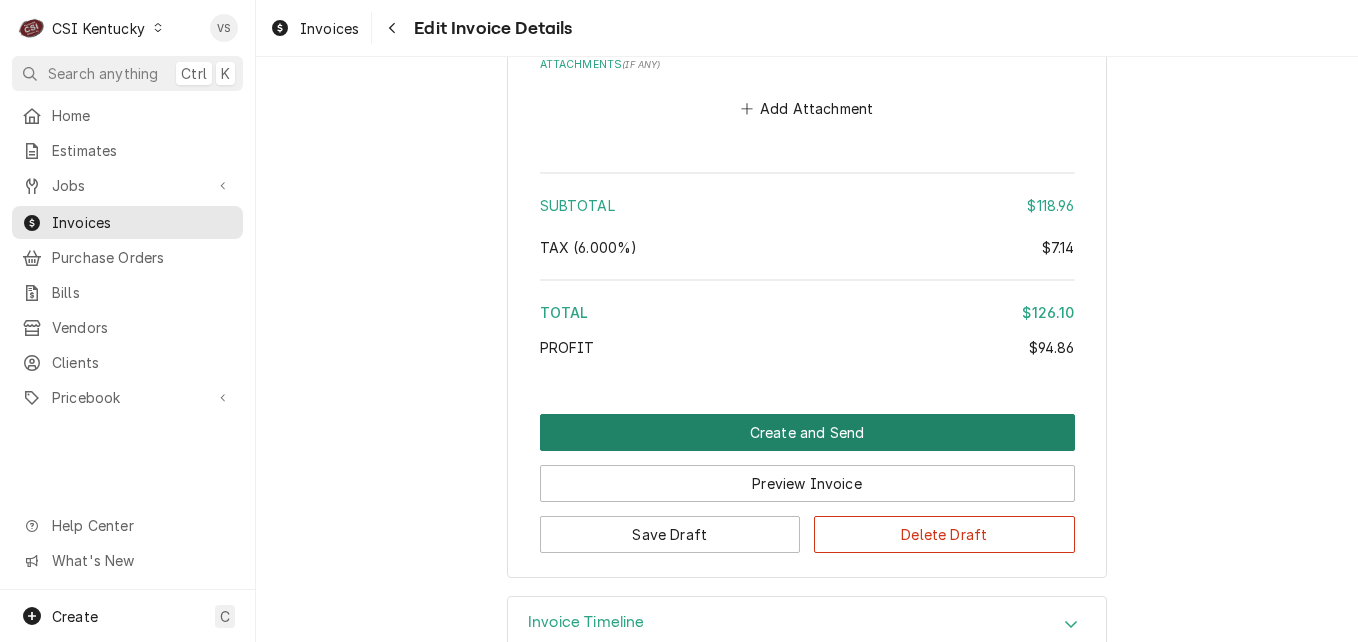 click on "Create and Send" at bounding box center [807, 432] 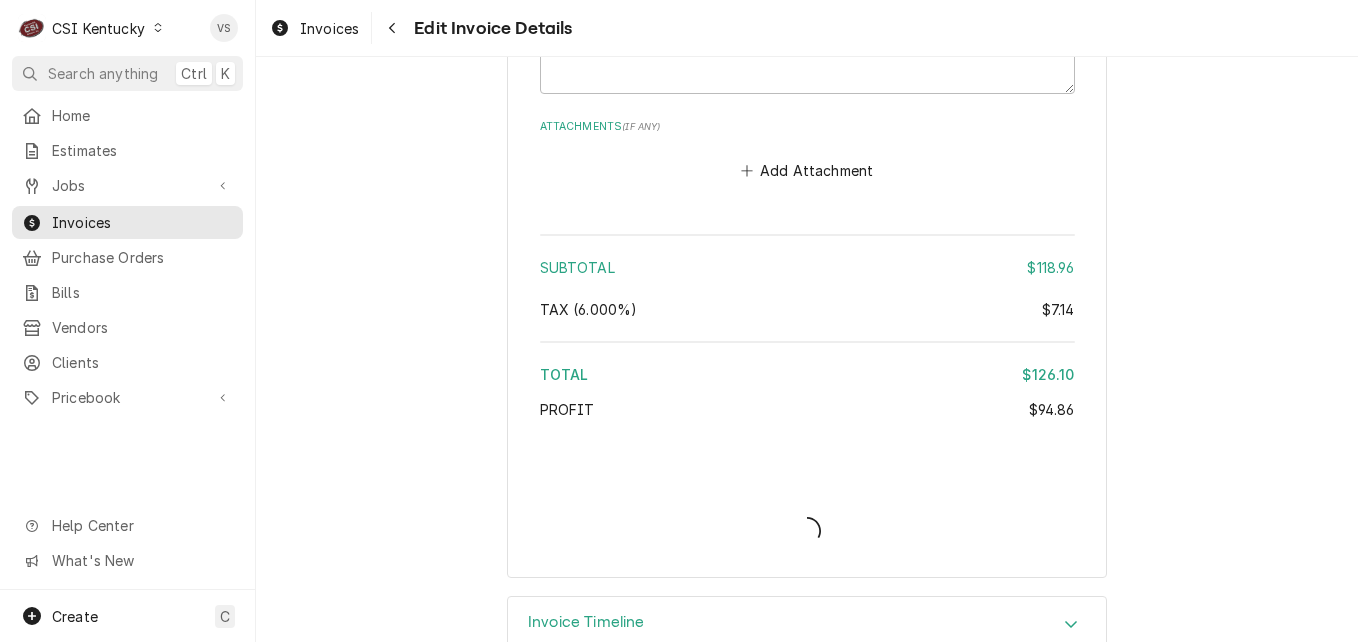 type on "x" 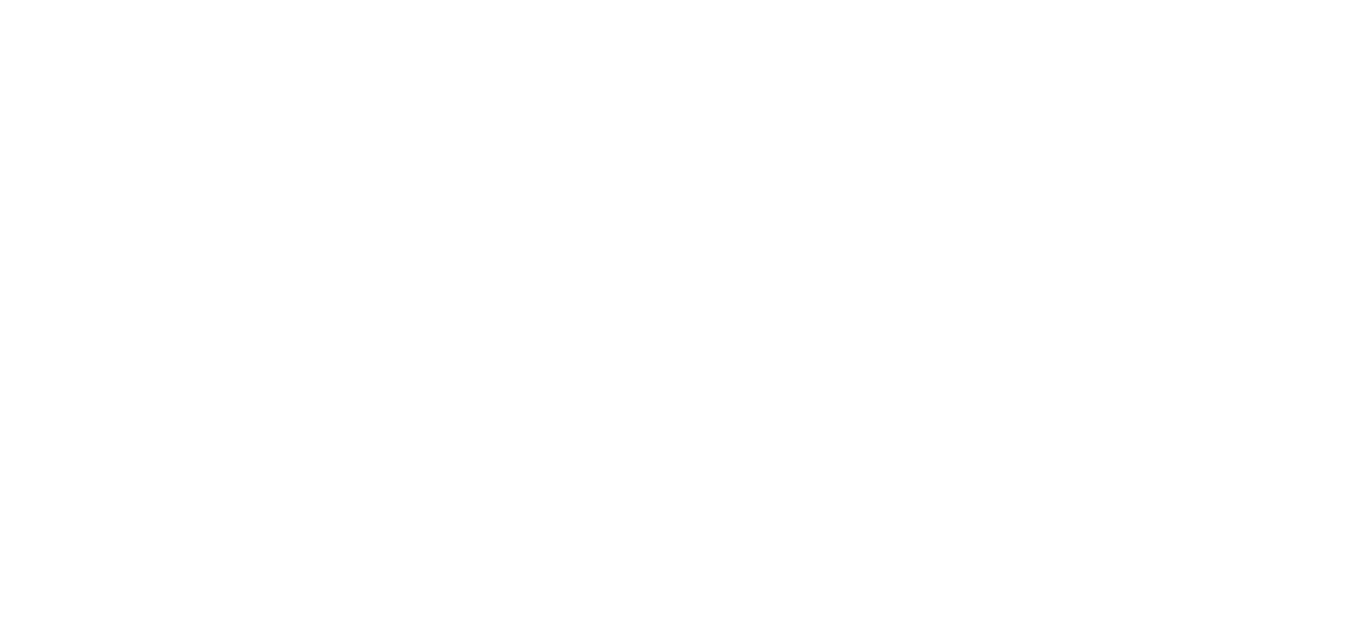 scroll, scrollTop: 0, scrollLeft: 0, axis: both 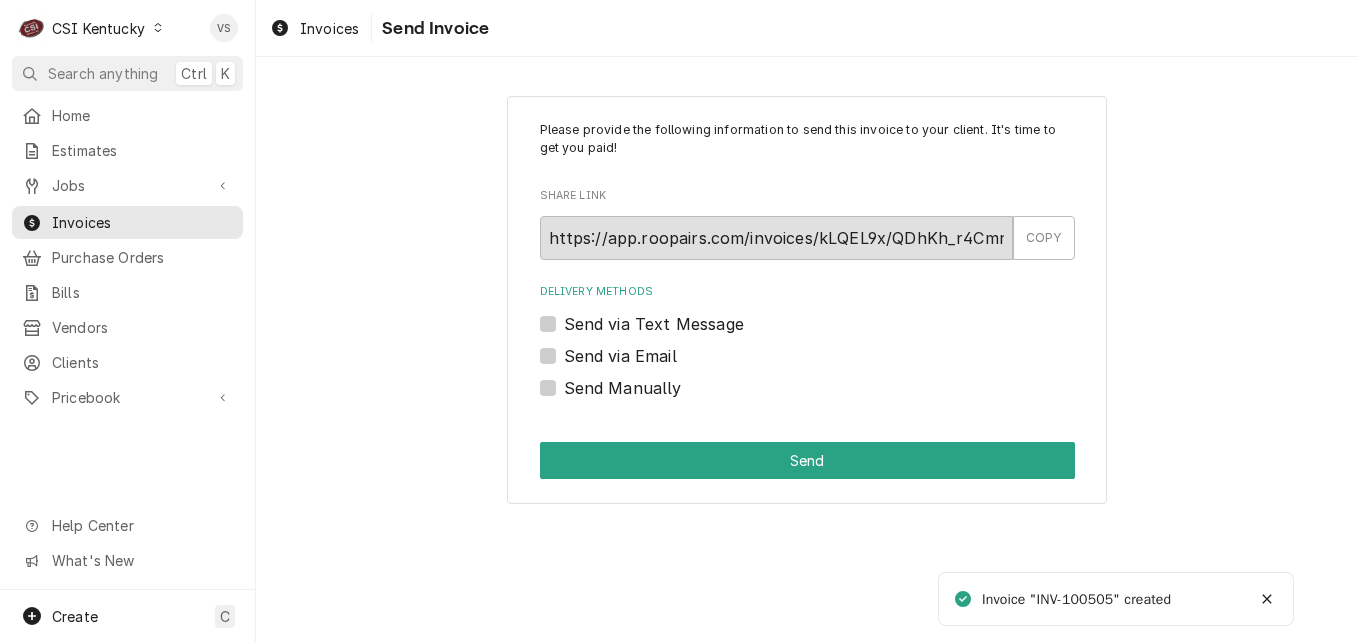 click on "Send Manually" at bounding box center [623, 388] 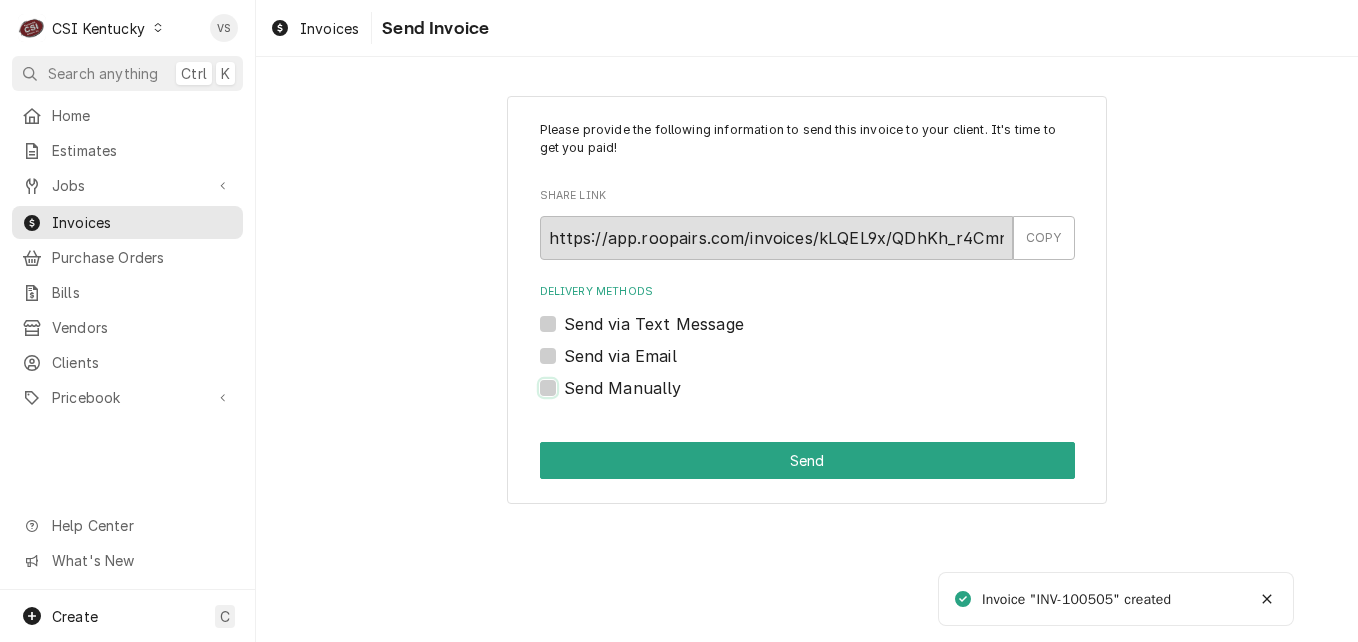 click on "Send Manually" at bounding box center [831, 398] 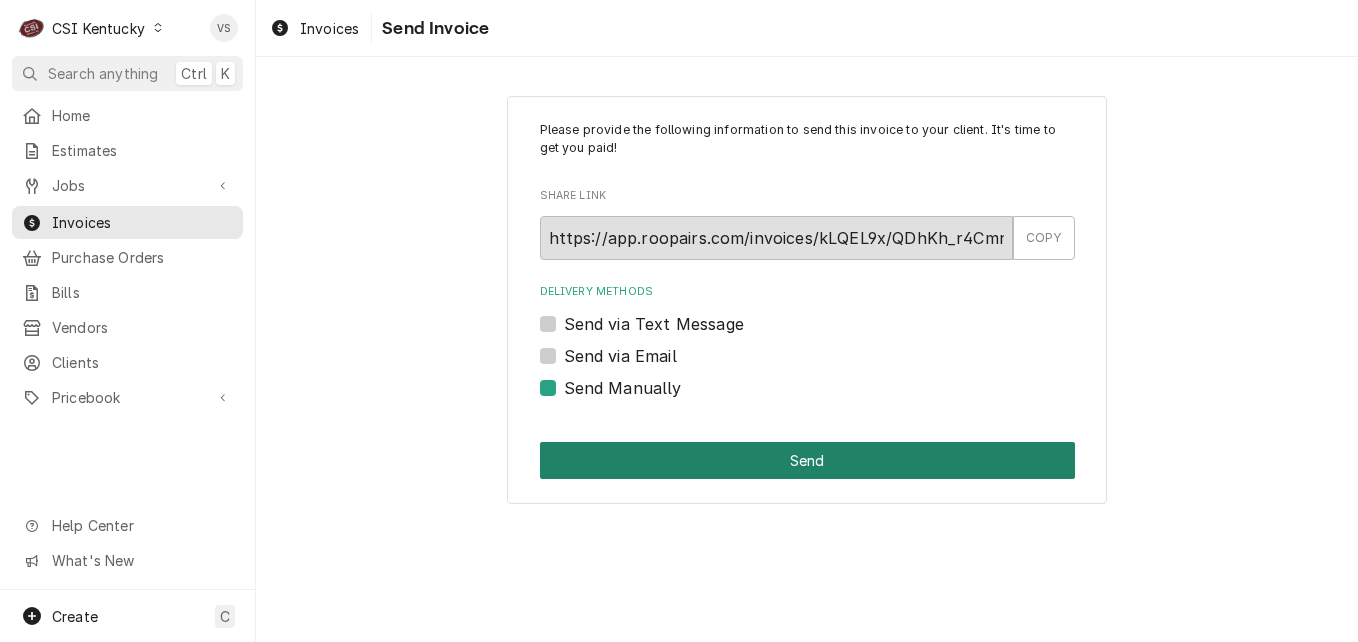 click on "Send" at bounding box center [807, 460] 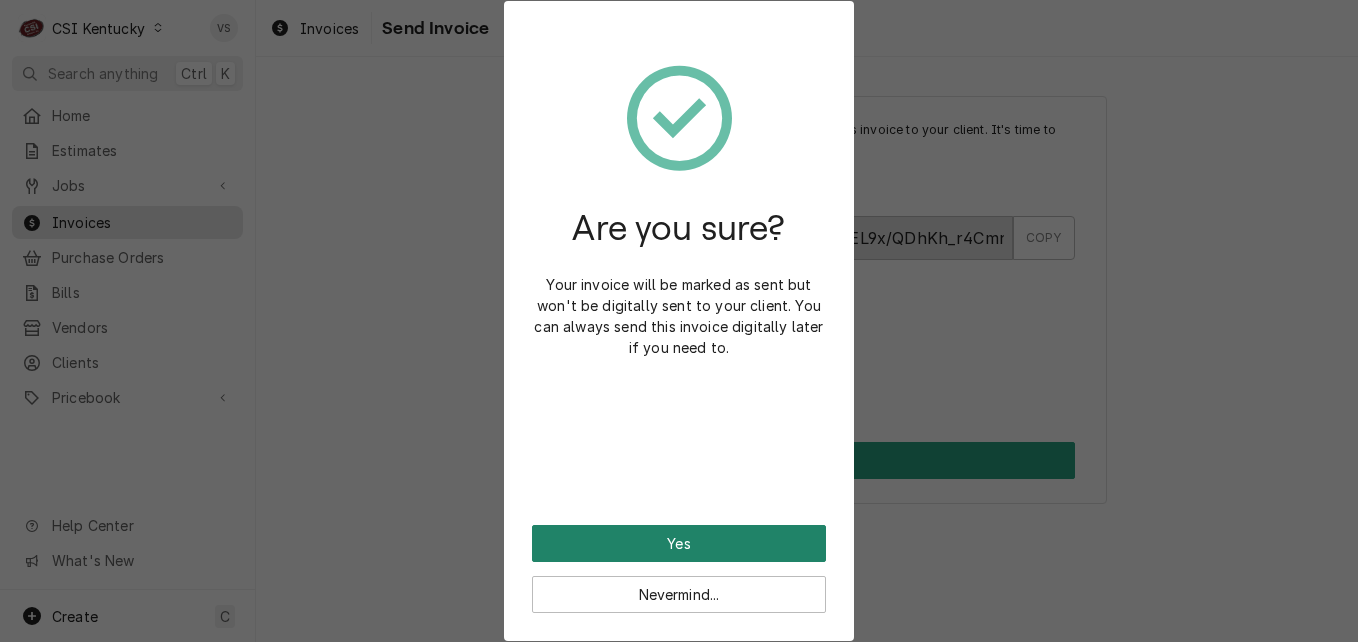 click on "Yes" at bounding box center (679, 543) 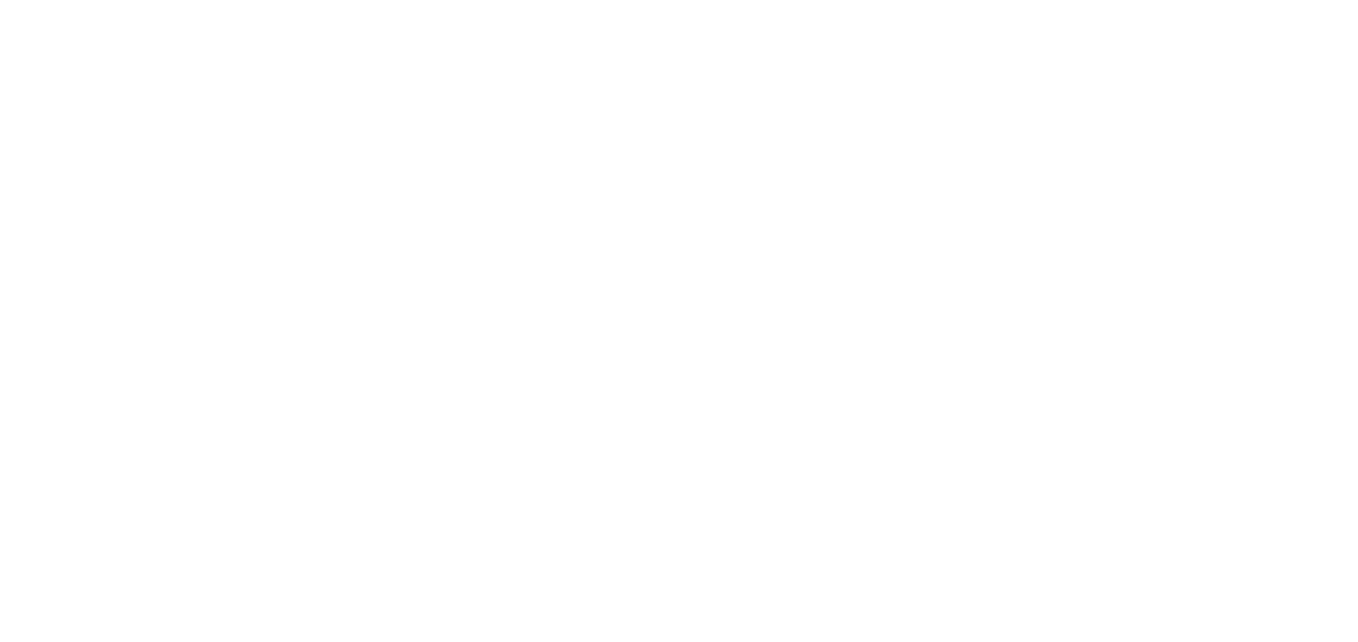 scroll, scrollTop: 0, scrollLeft: 0, axis: both 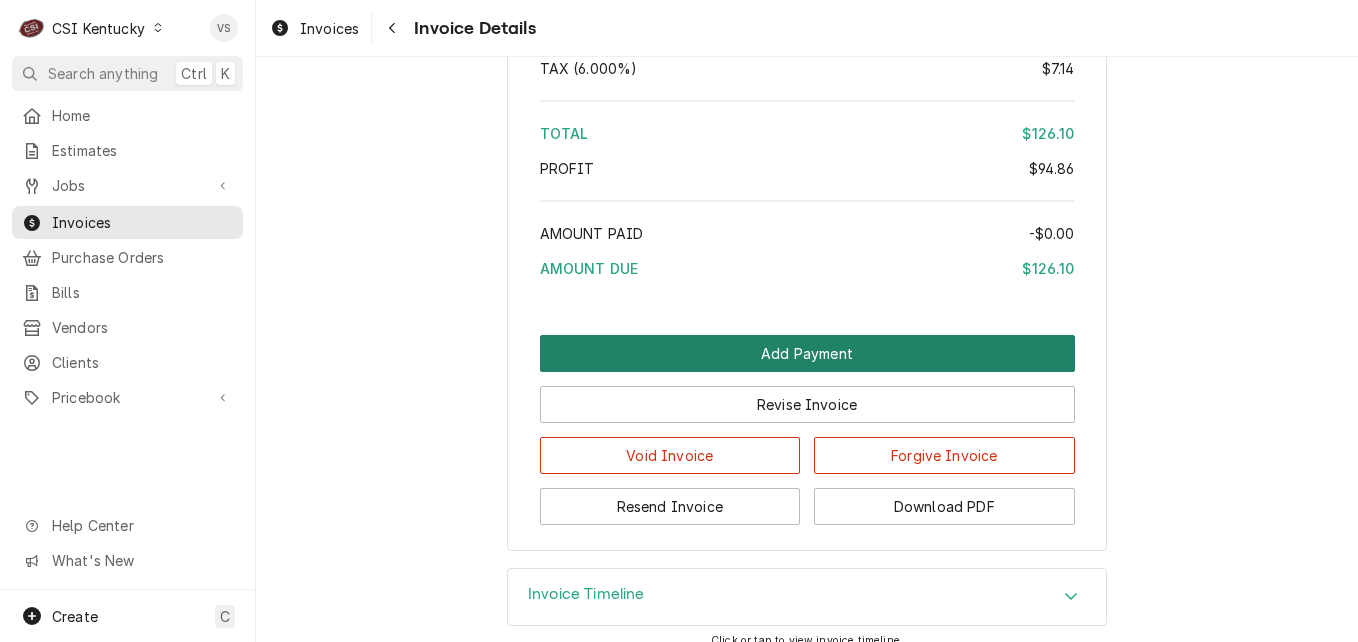 click on "Add Payment" at bounding box center [807, 353] 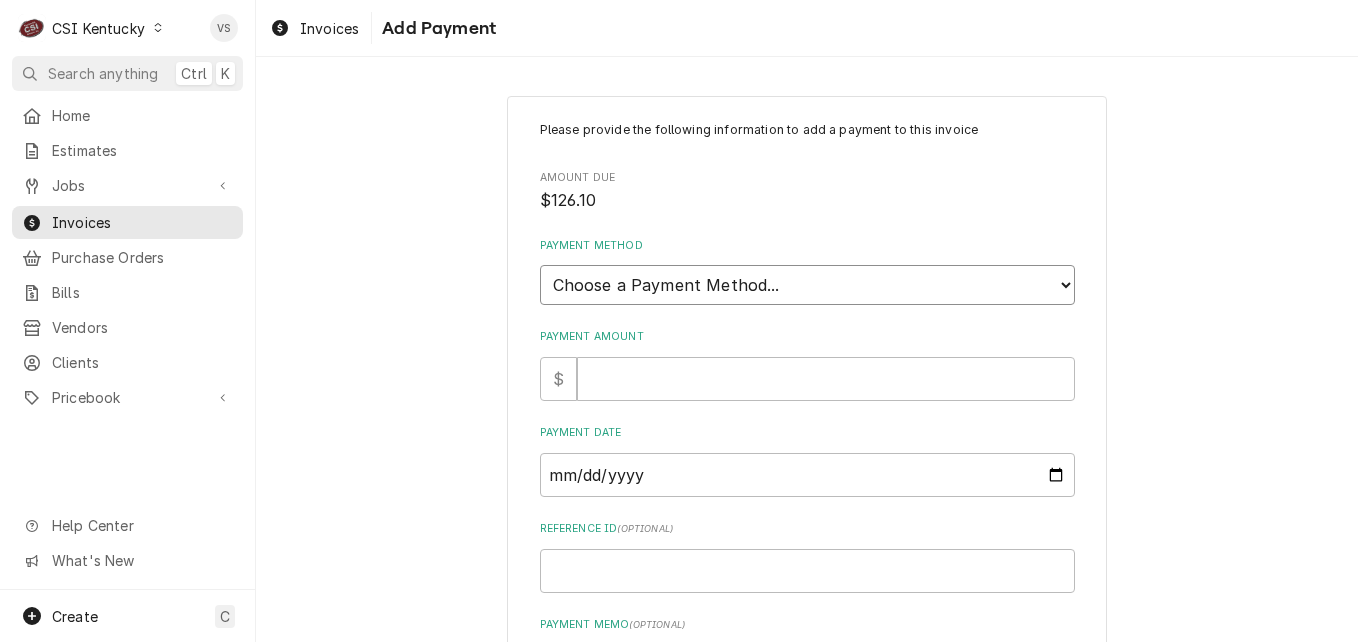 click on "Choose a Payment Method... Cash Check Credit/Debit Card ACH/eCheck Other" at bounding box center (807, 285) 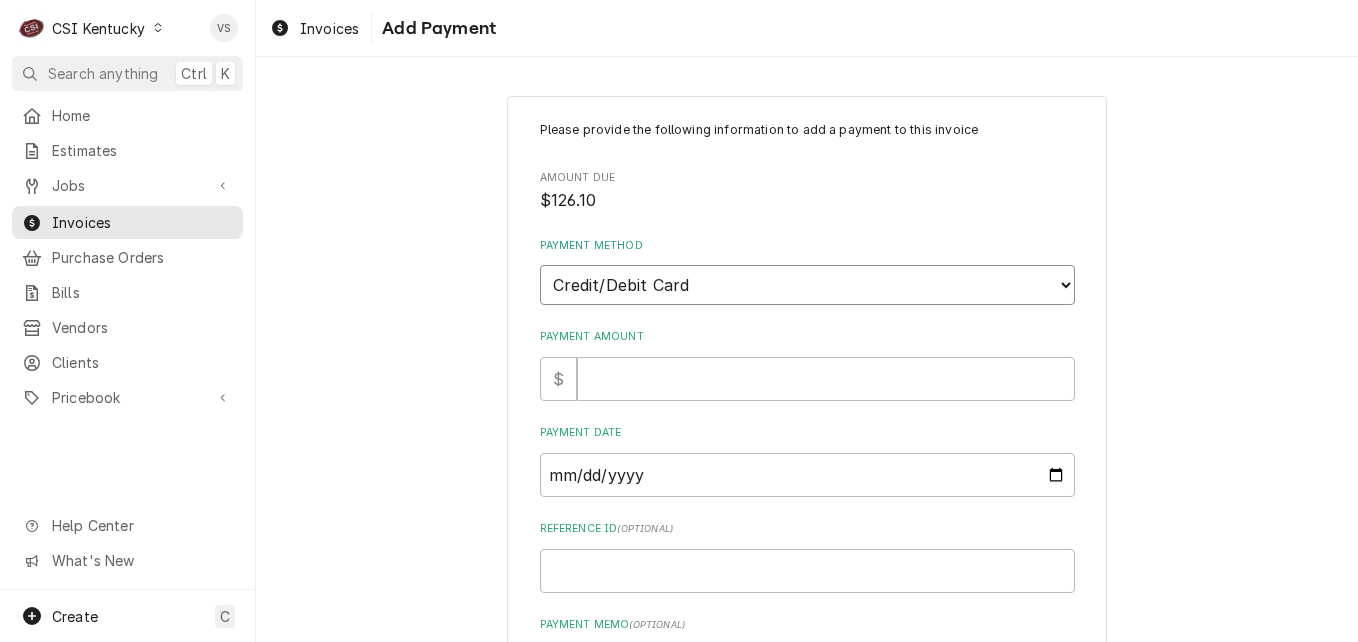 click on "Choose a Payment Method... Cash Check Credit/Debit Card ACH/eCheck Other" at bounding box center [807, 285] 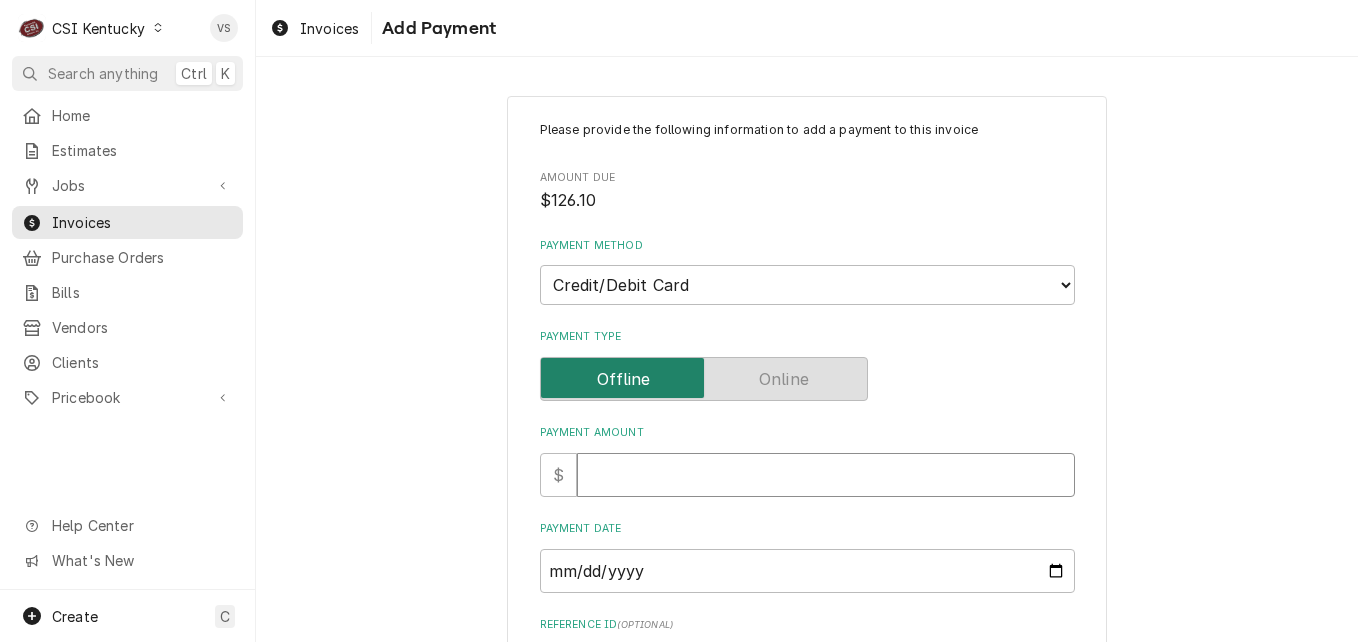 click on "Payment Amount" at bounding box center [826, 475] 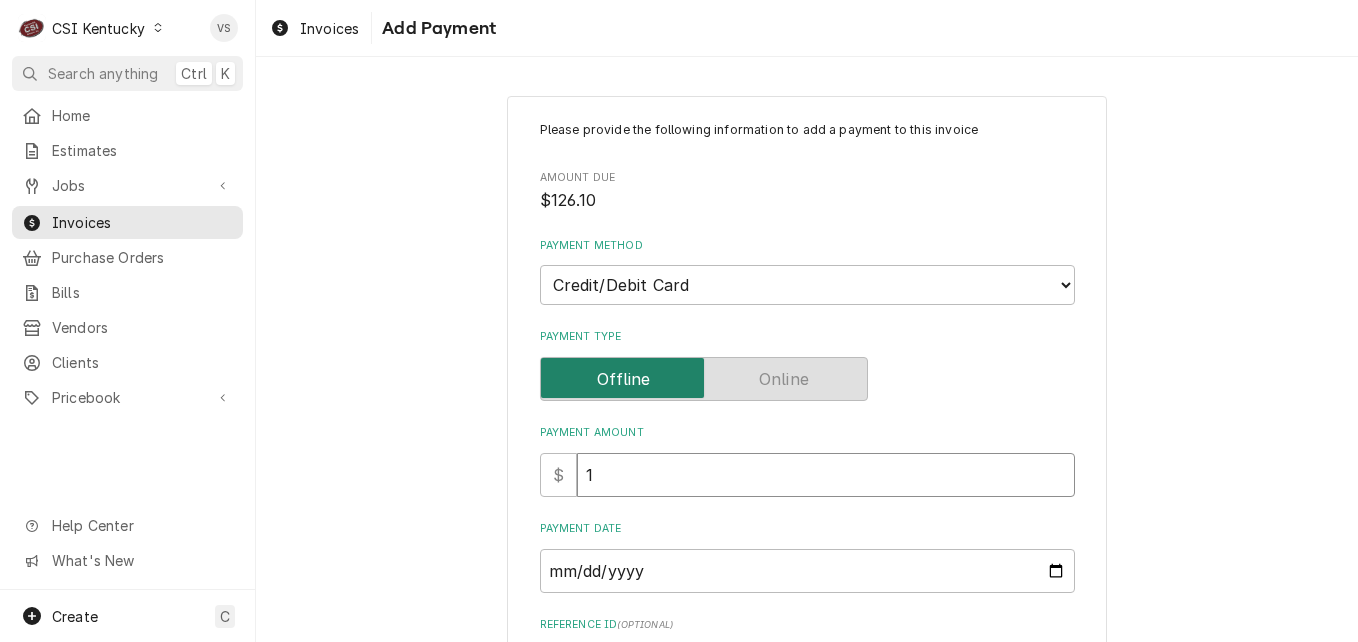type on "x" 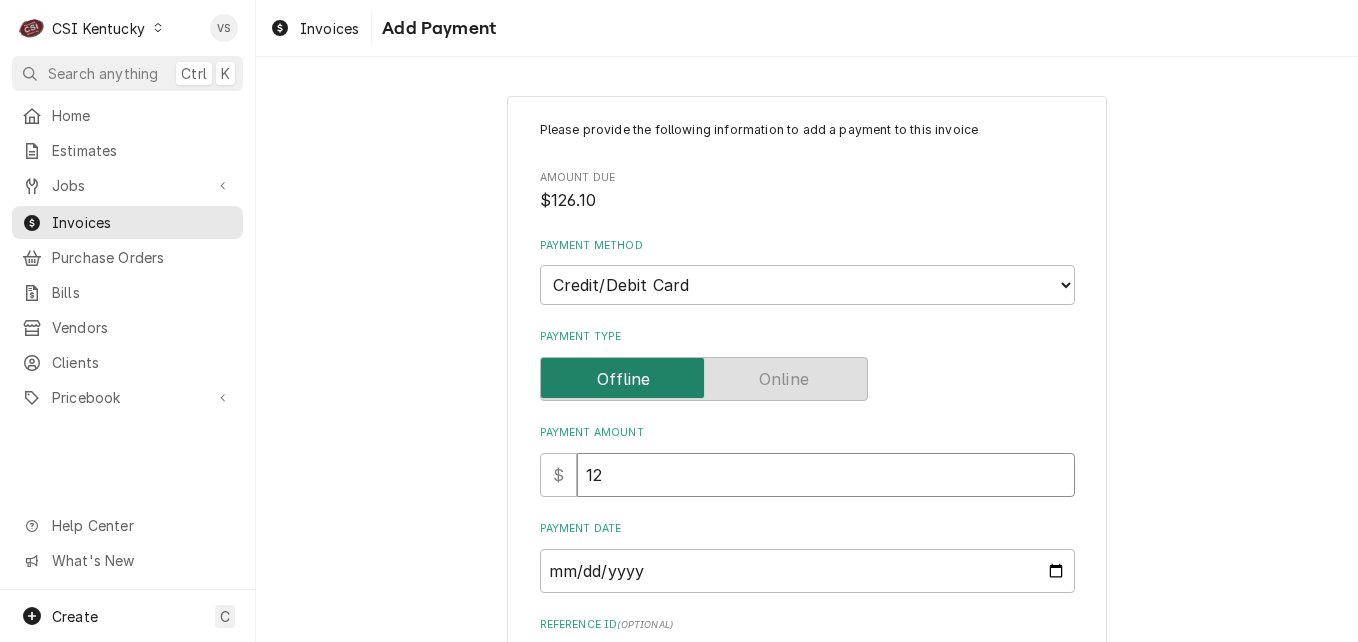 type on "x" 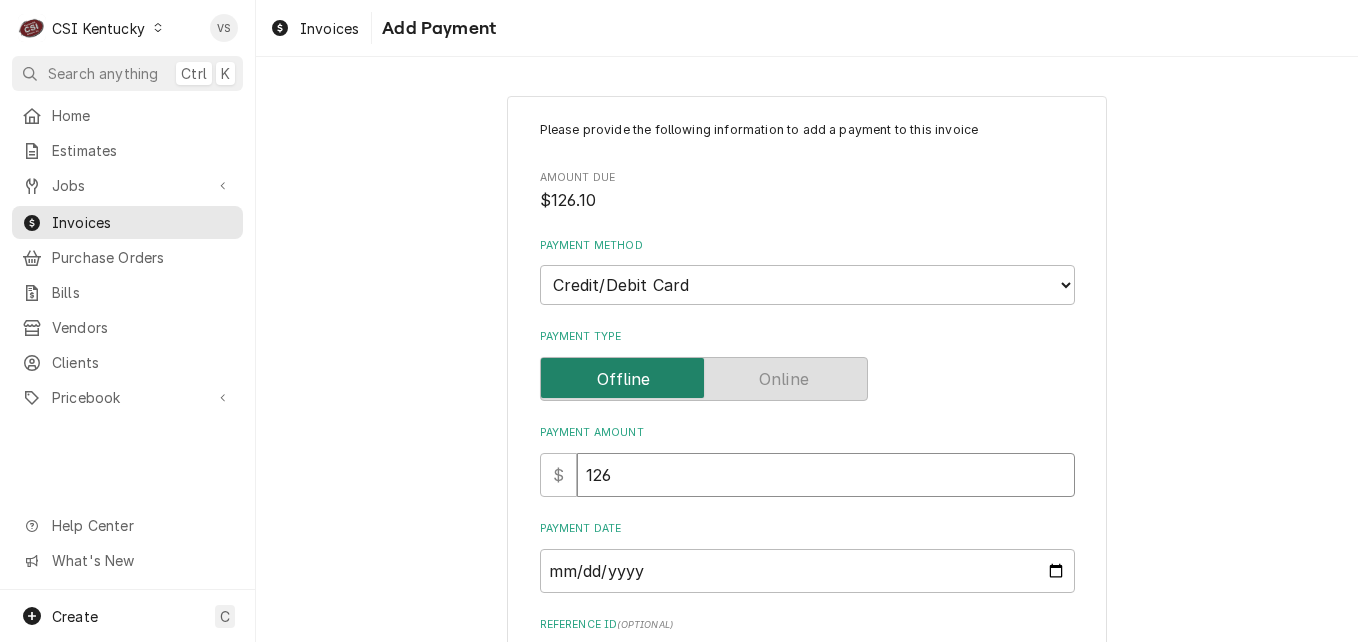 type on "x" 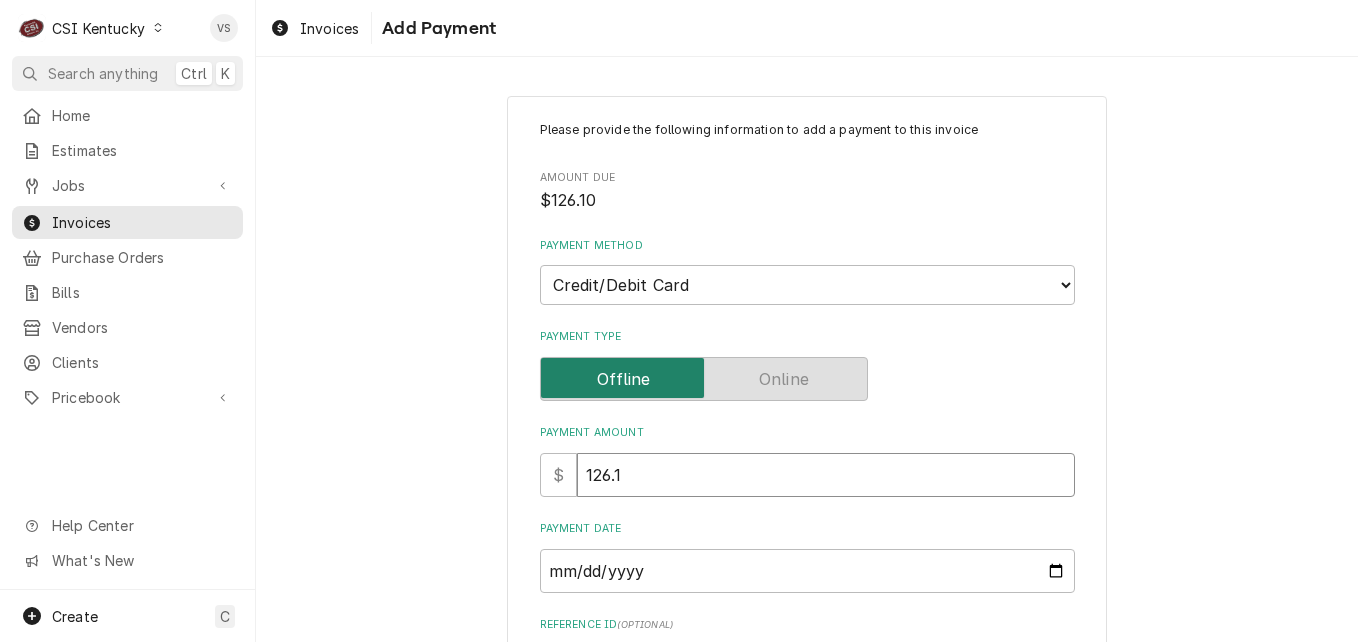 type on "x" 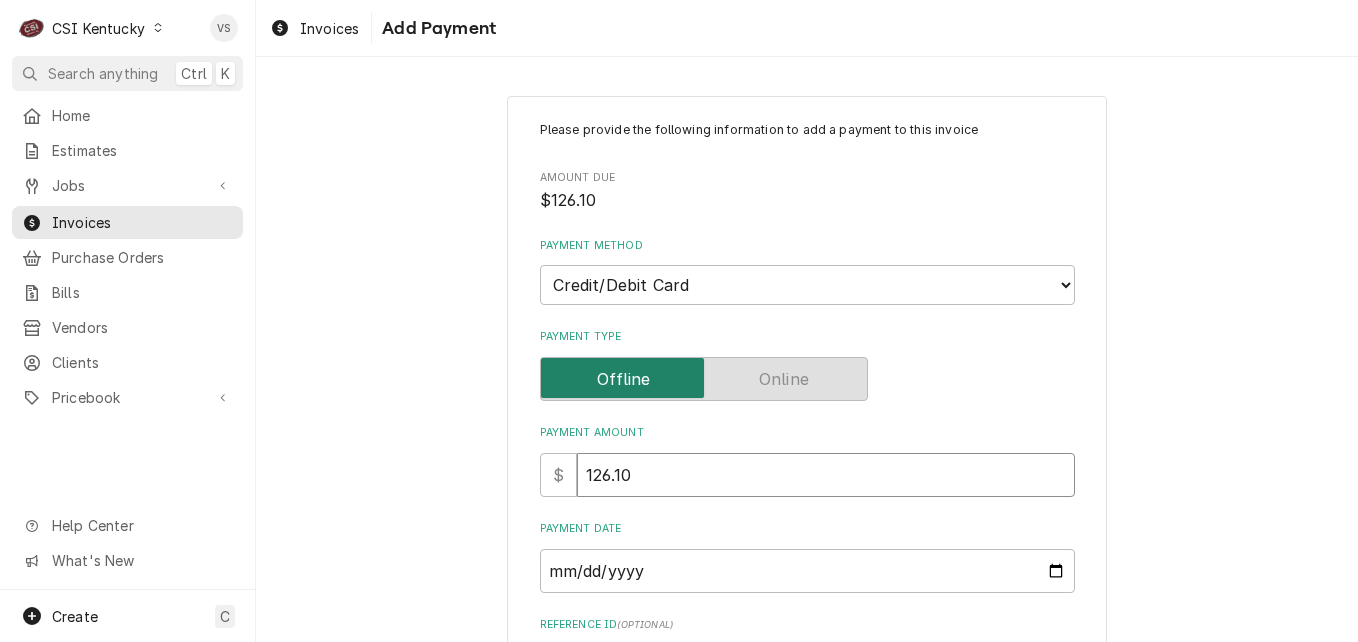 type on "126.10" 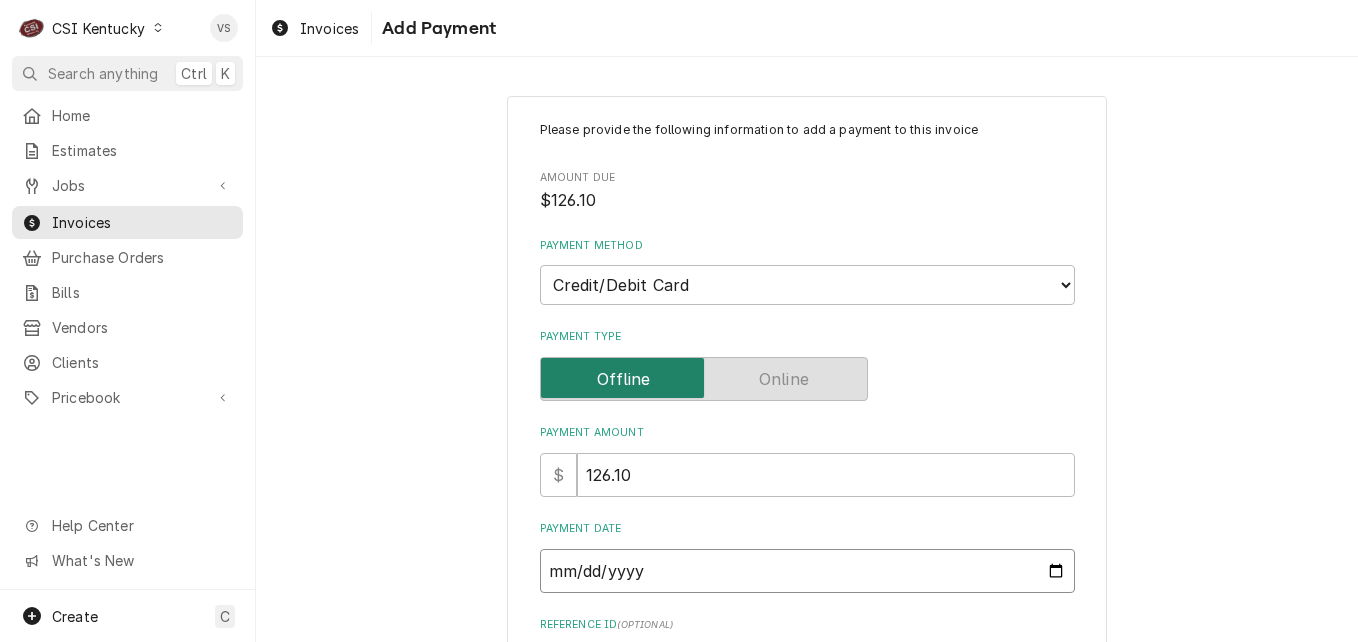 click on "Payment Date" at bounding box center (807, 571) 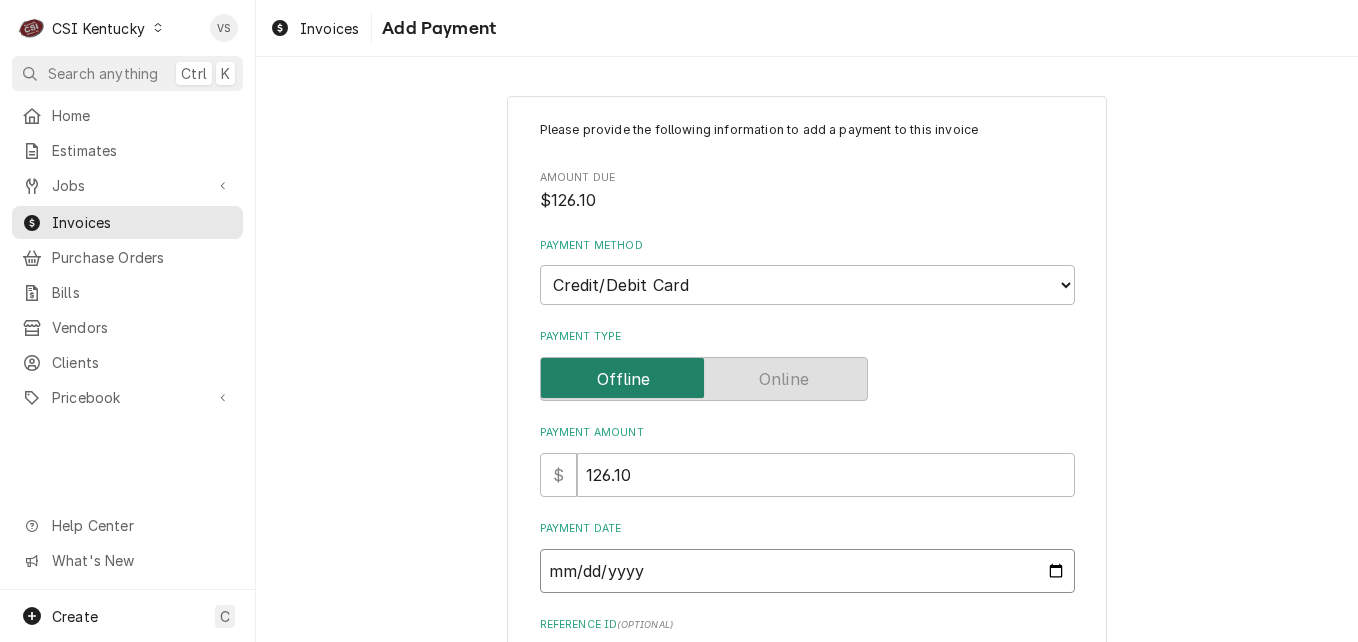 type on "2025-08-04" 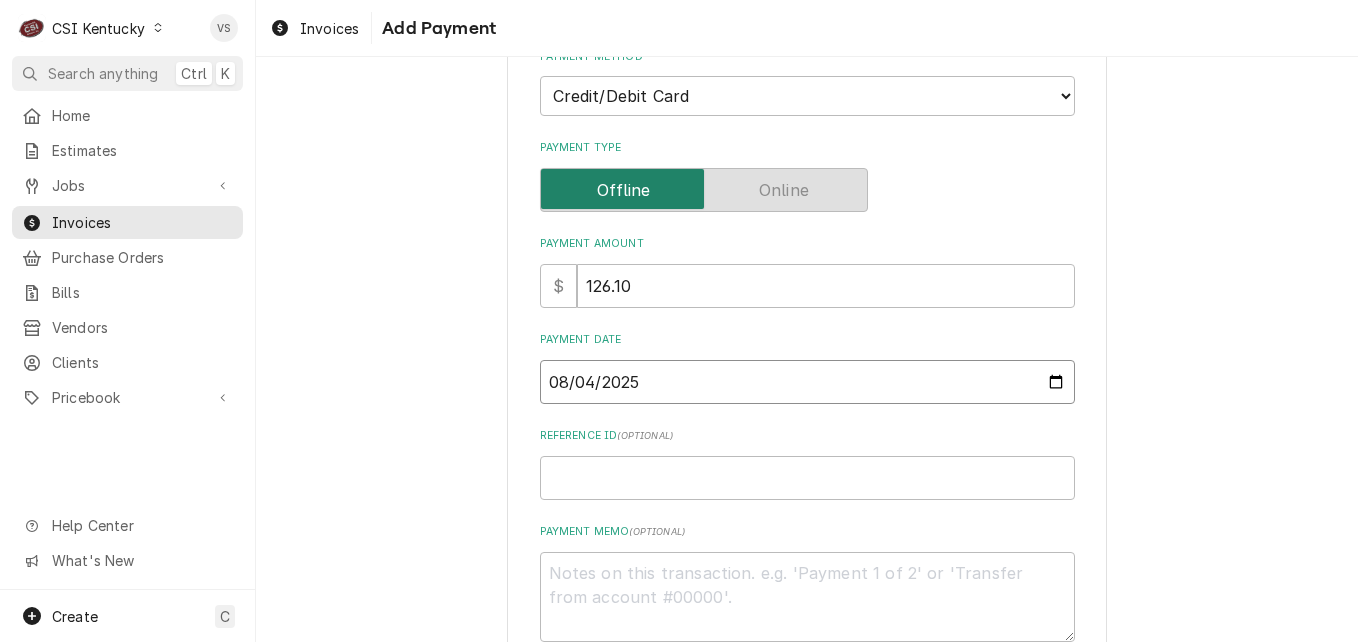 scroll, scrollTop: 200, scrollLeft: 0, axis: vertical 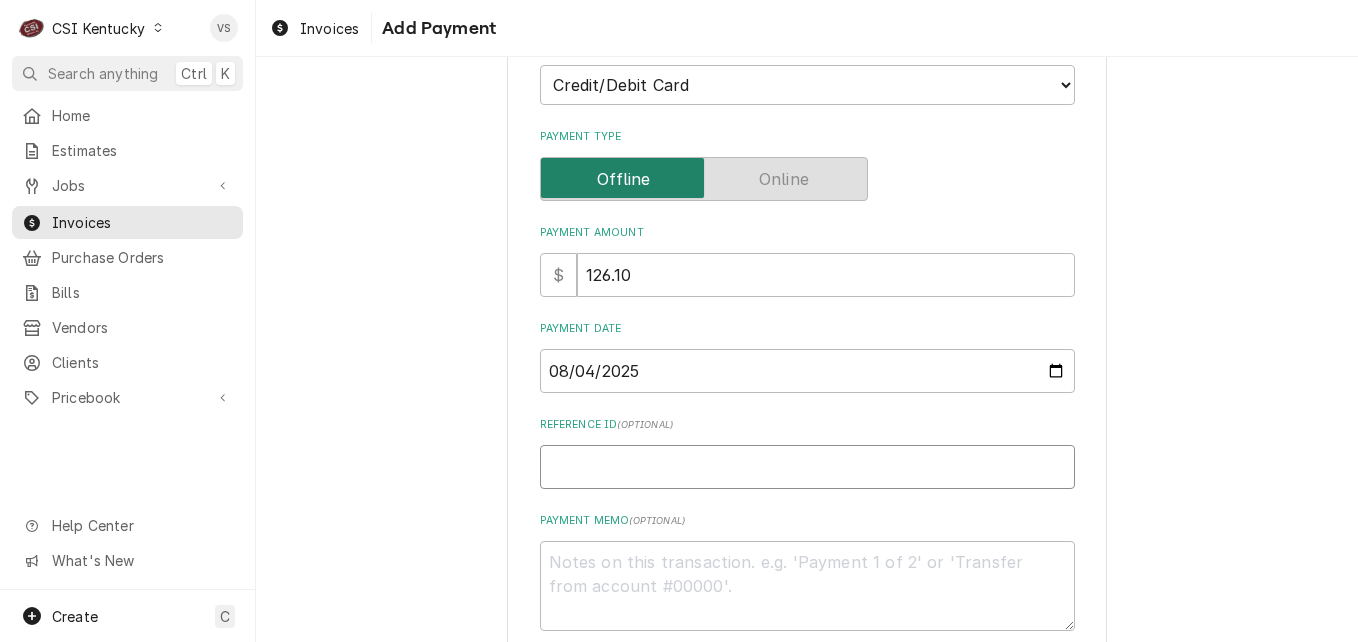 click on "Reference ID  ( optional )" at bounding box center (807, 467) 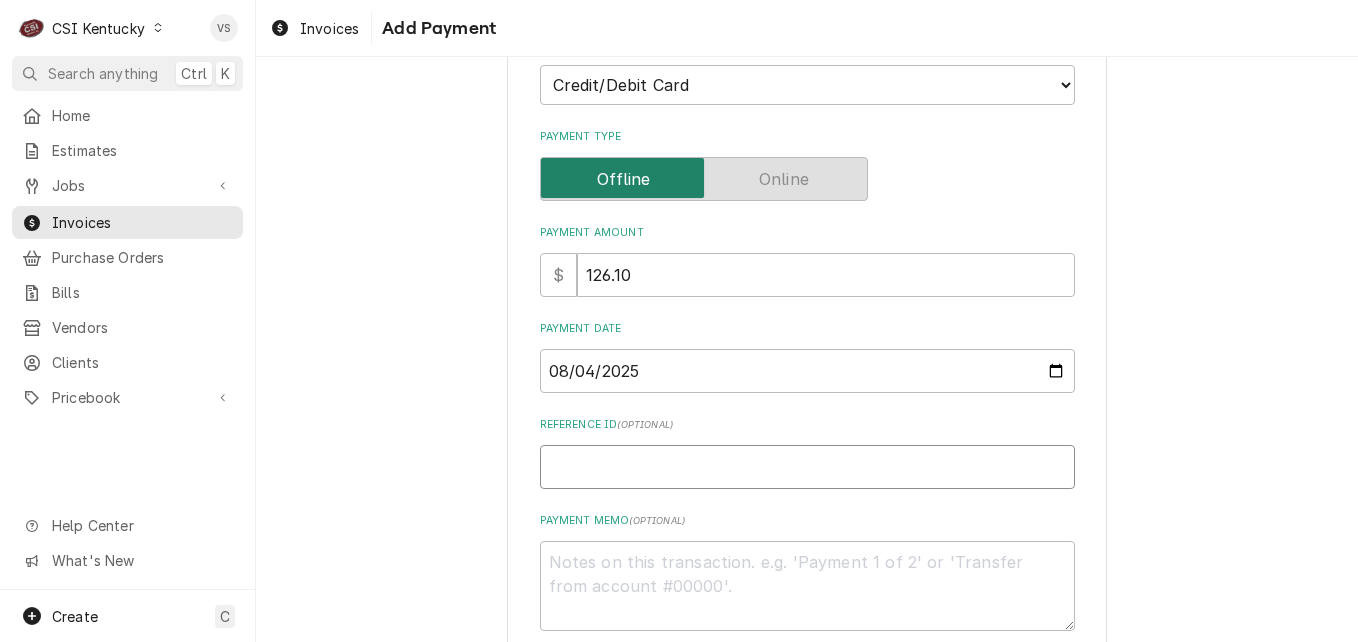 type on "x" 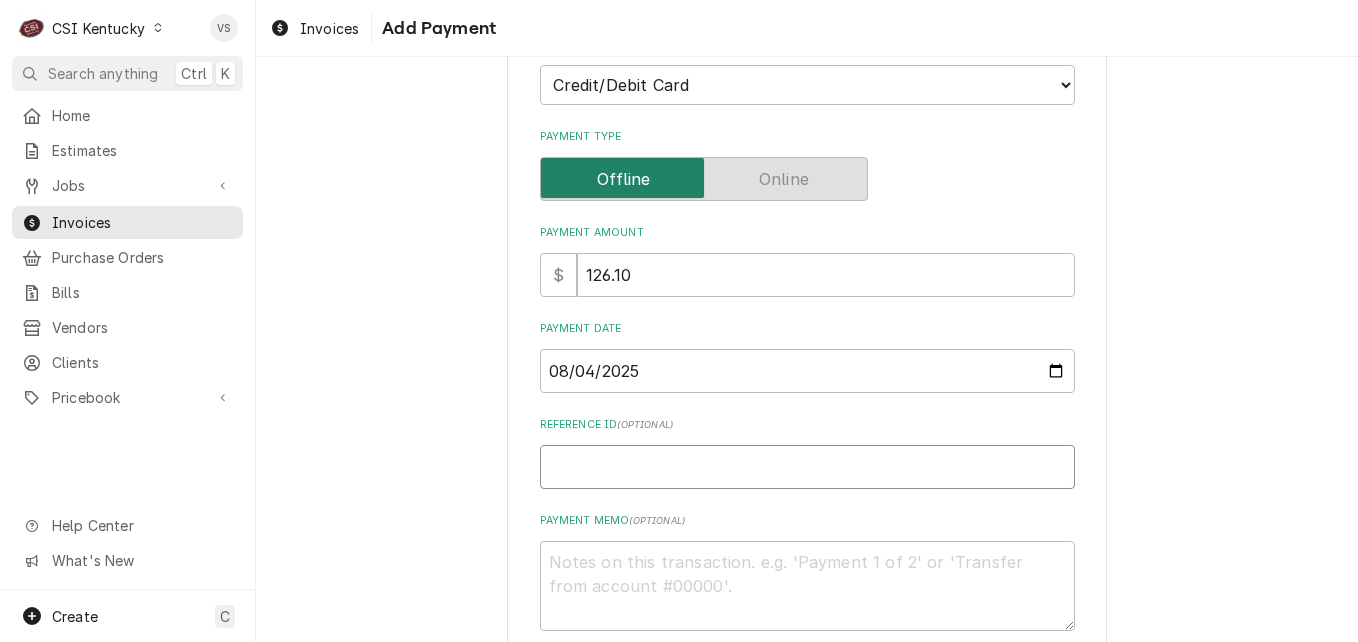 type on "0" 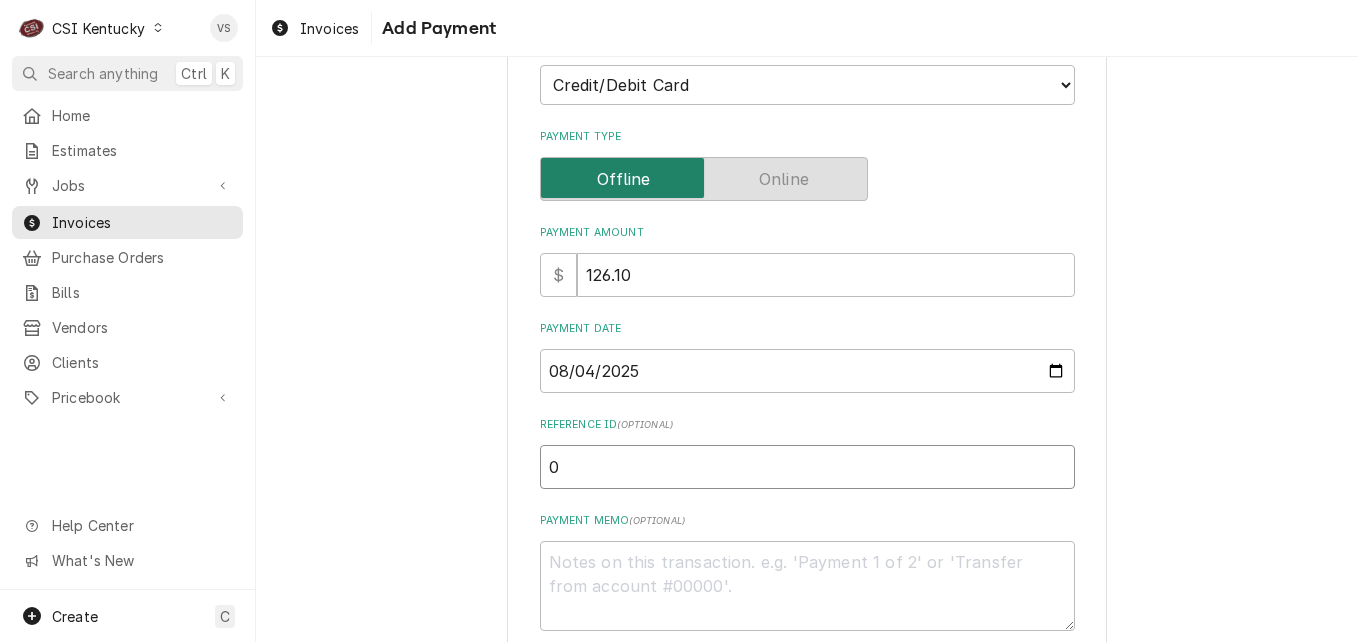 type on "x" 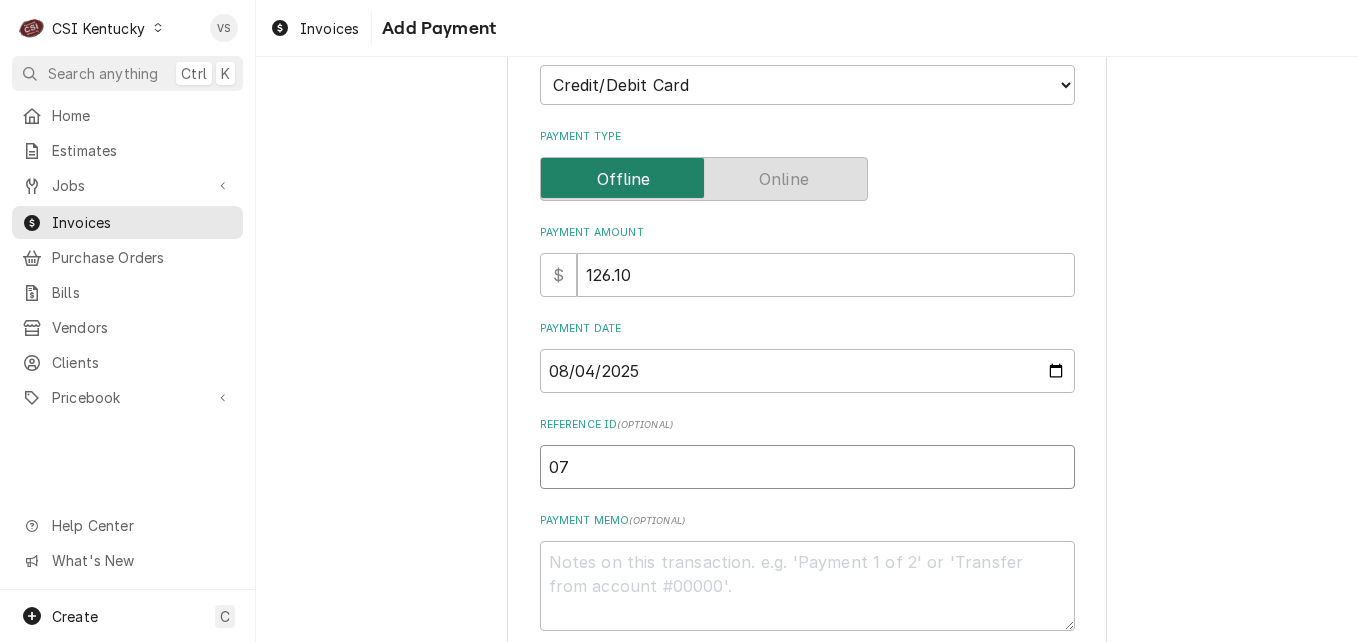 type on "x" 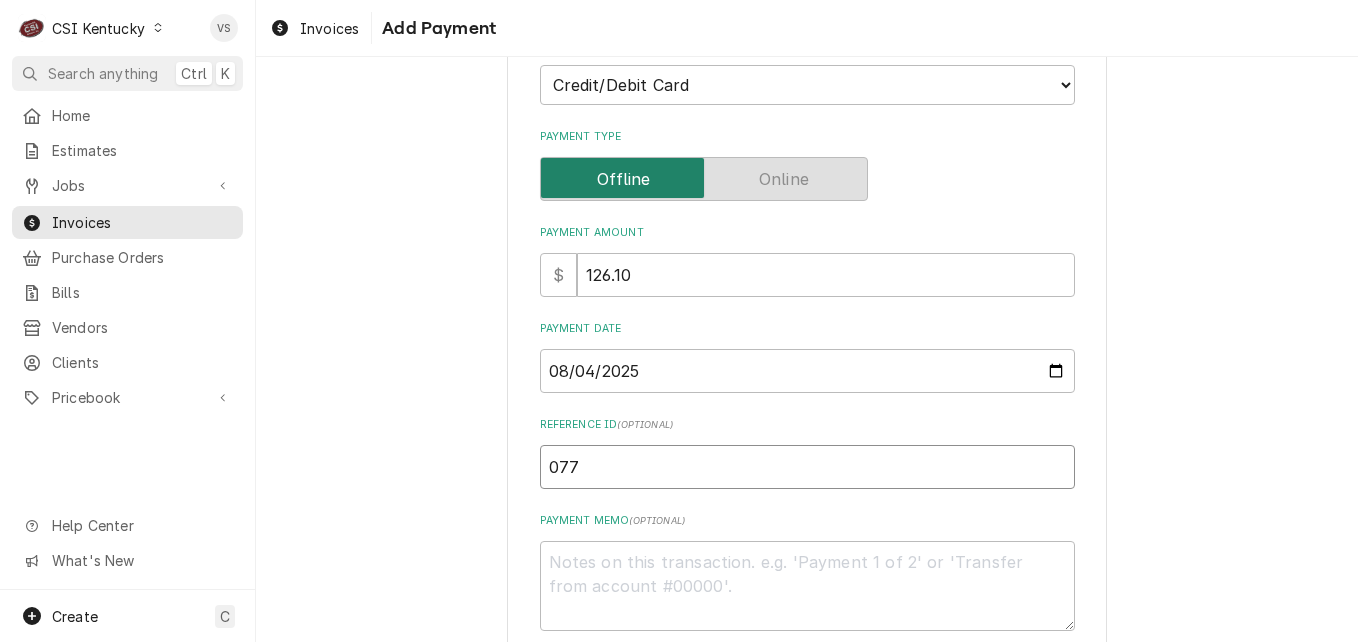 type on "x" 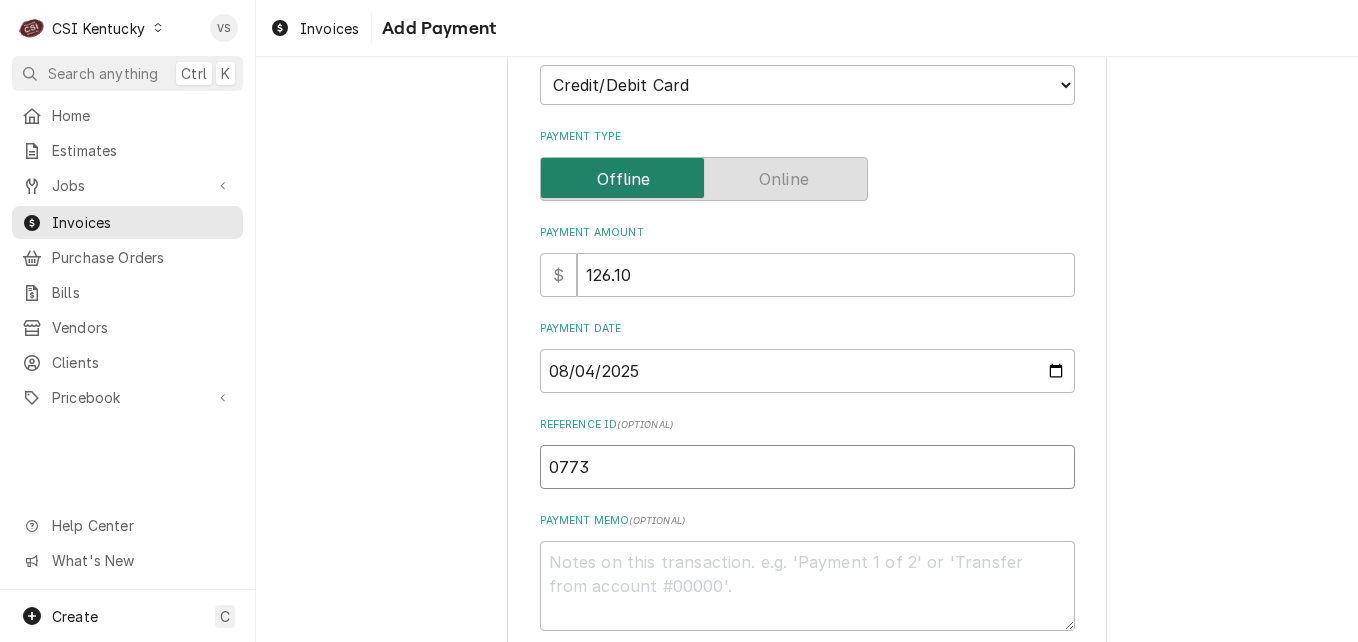 type on "x" 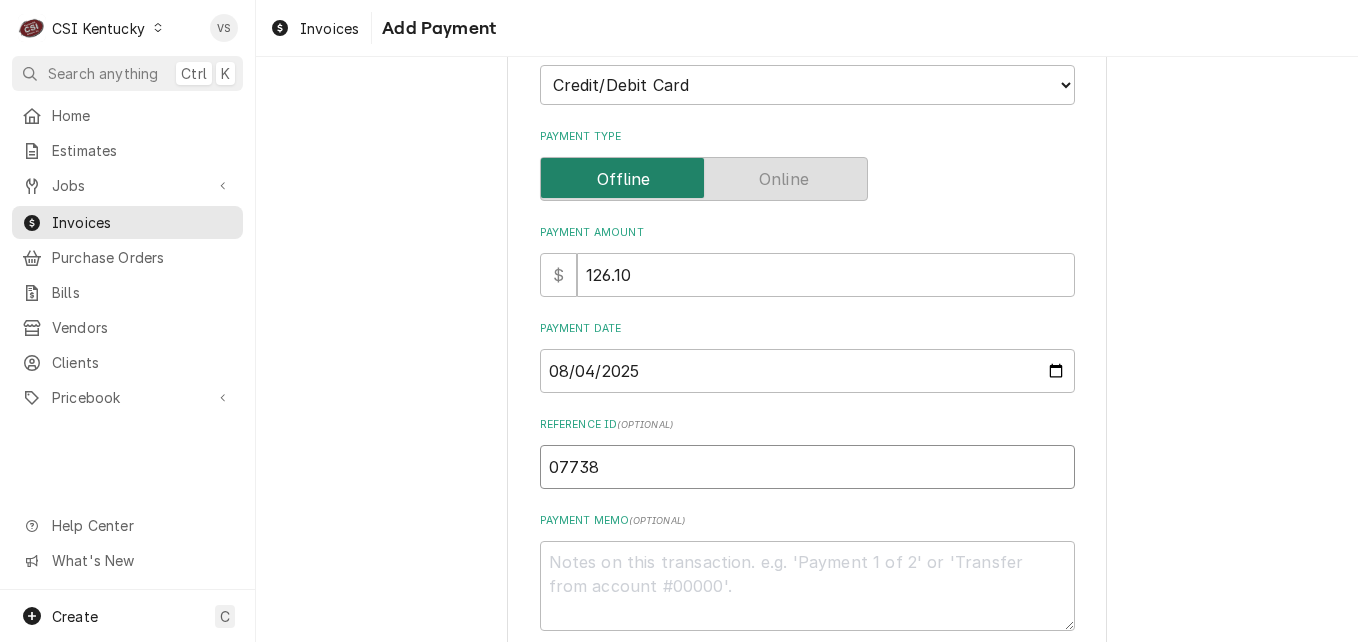 type on "x" 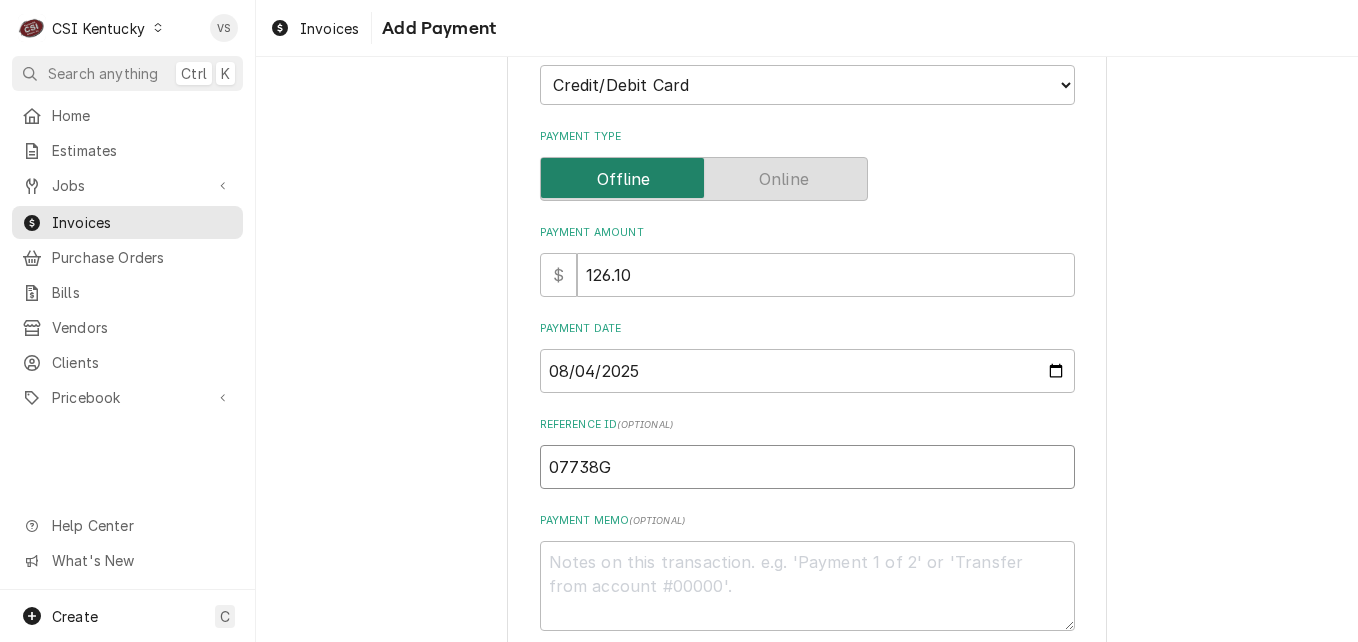 type on "07738G" 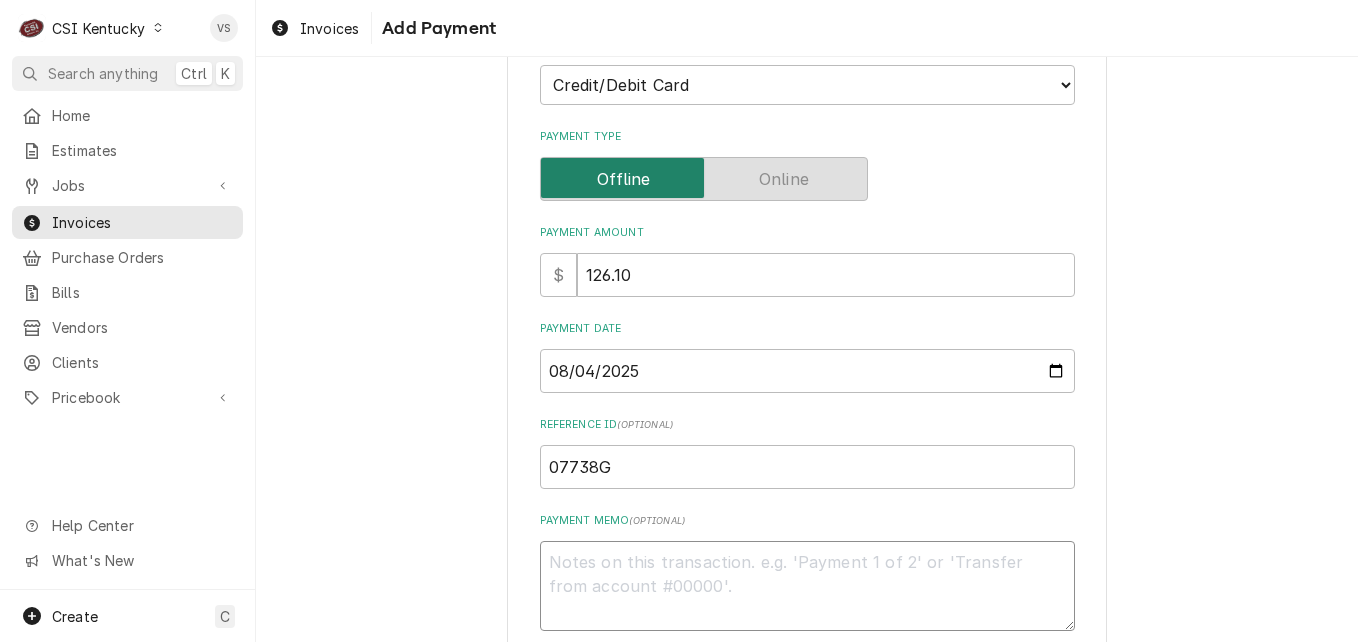 click on "Payment Memo  ( optional )" at bounding box center (807, 586) 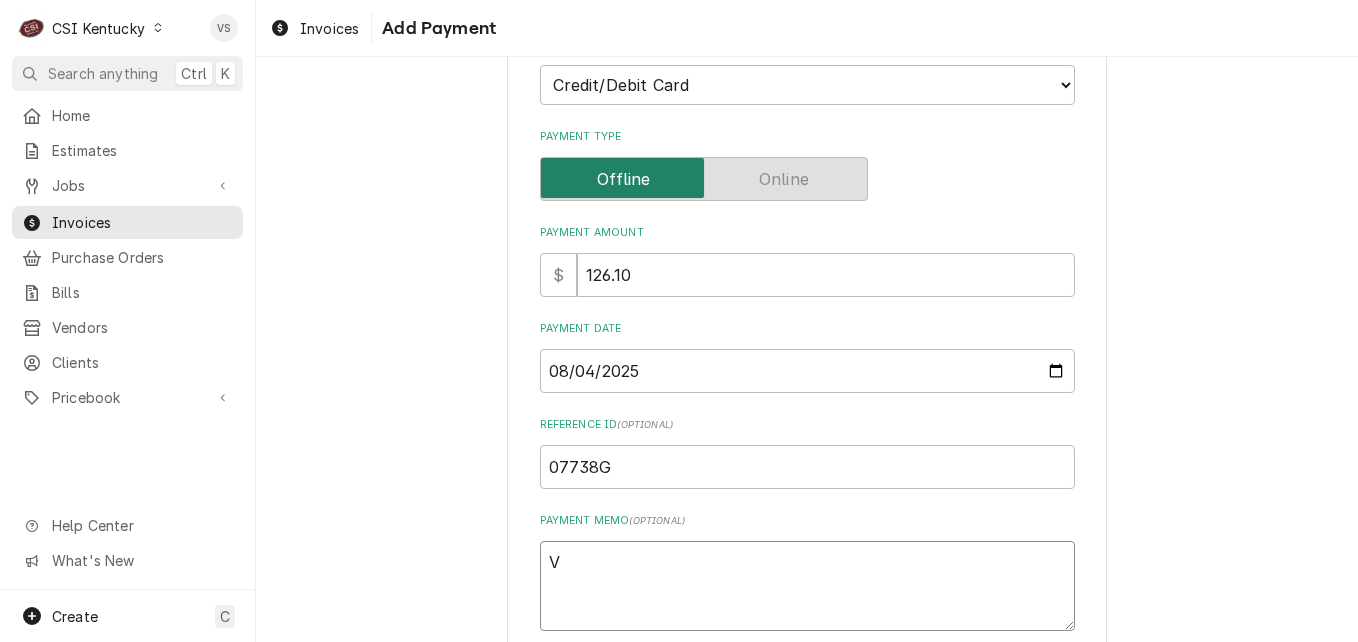 type on "x" 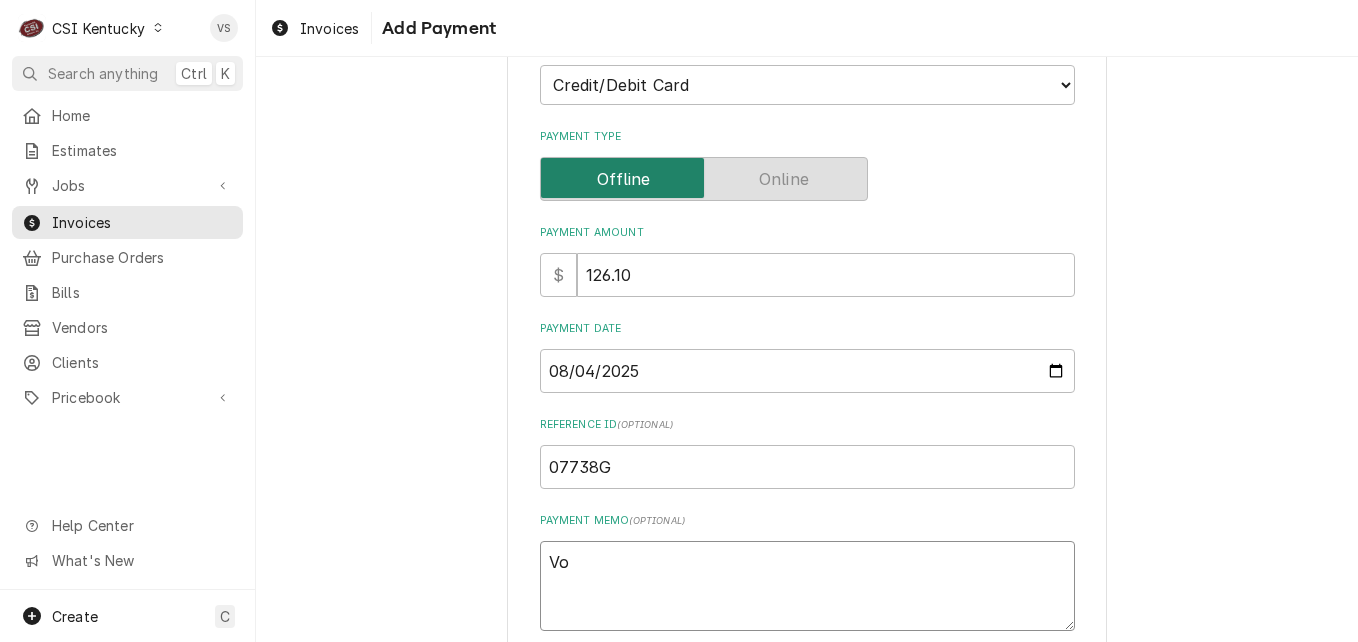 type on "x" 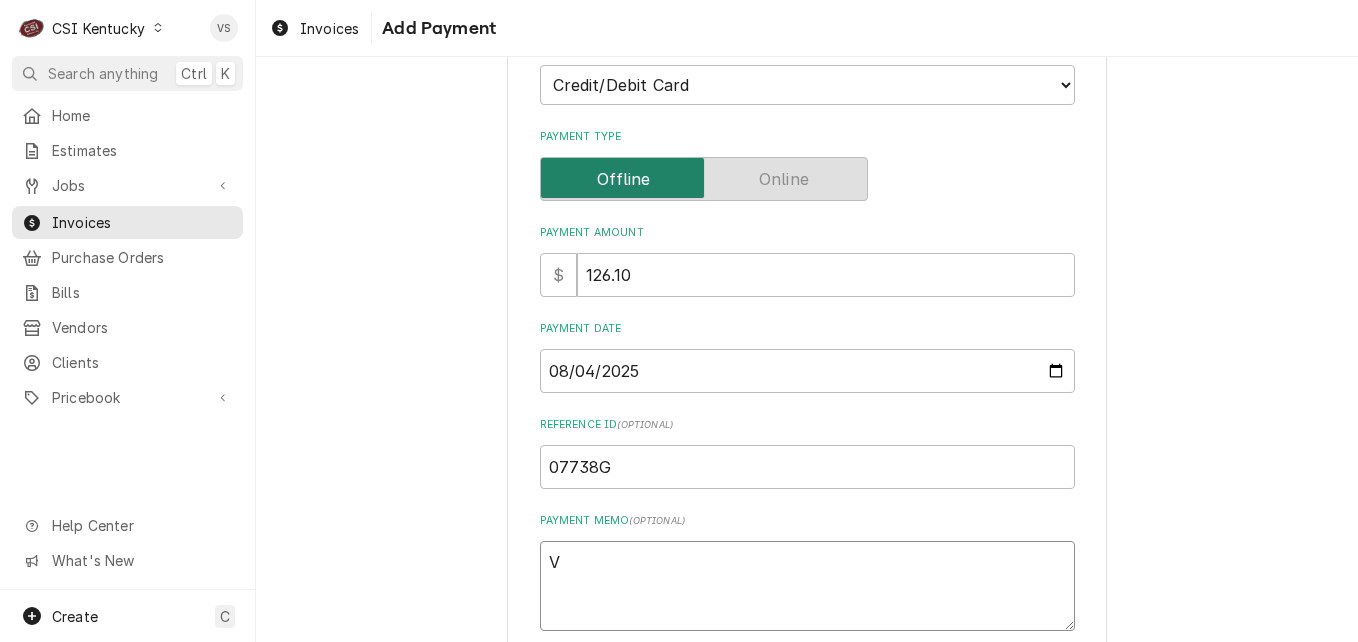 type on "x" 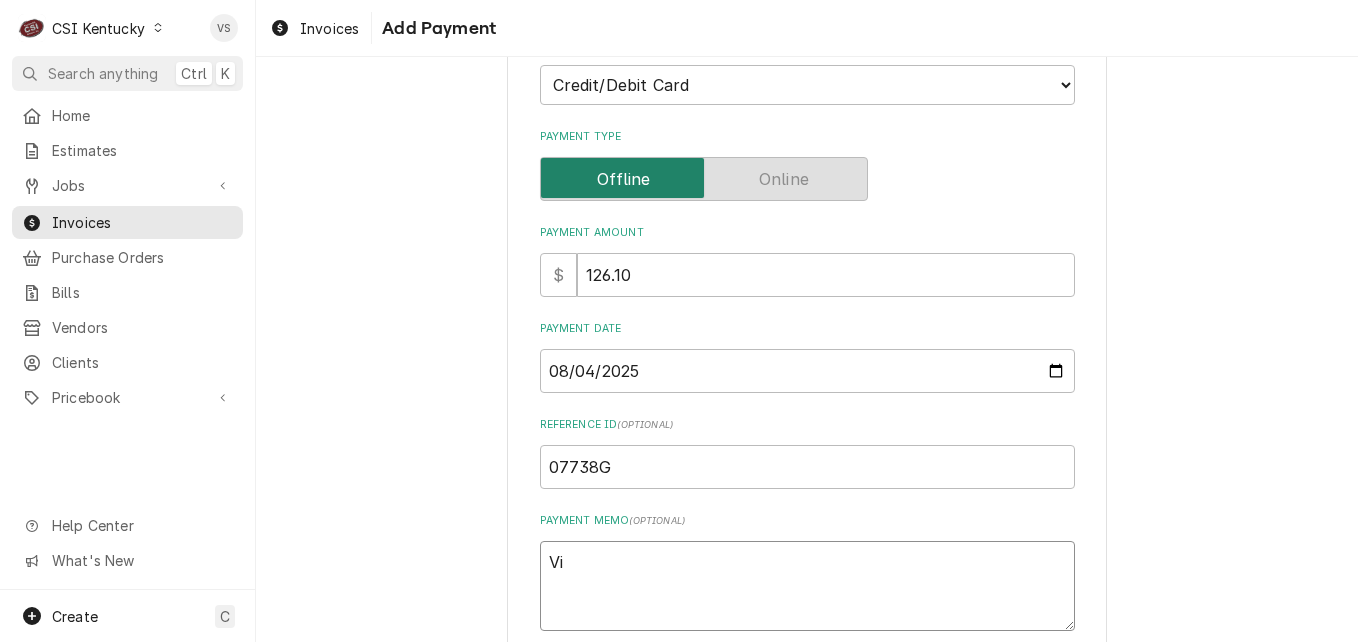 type on "x" 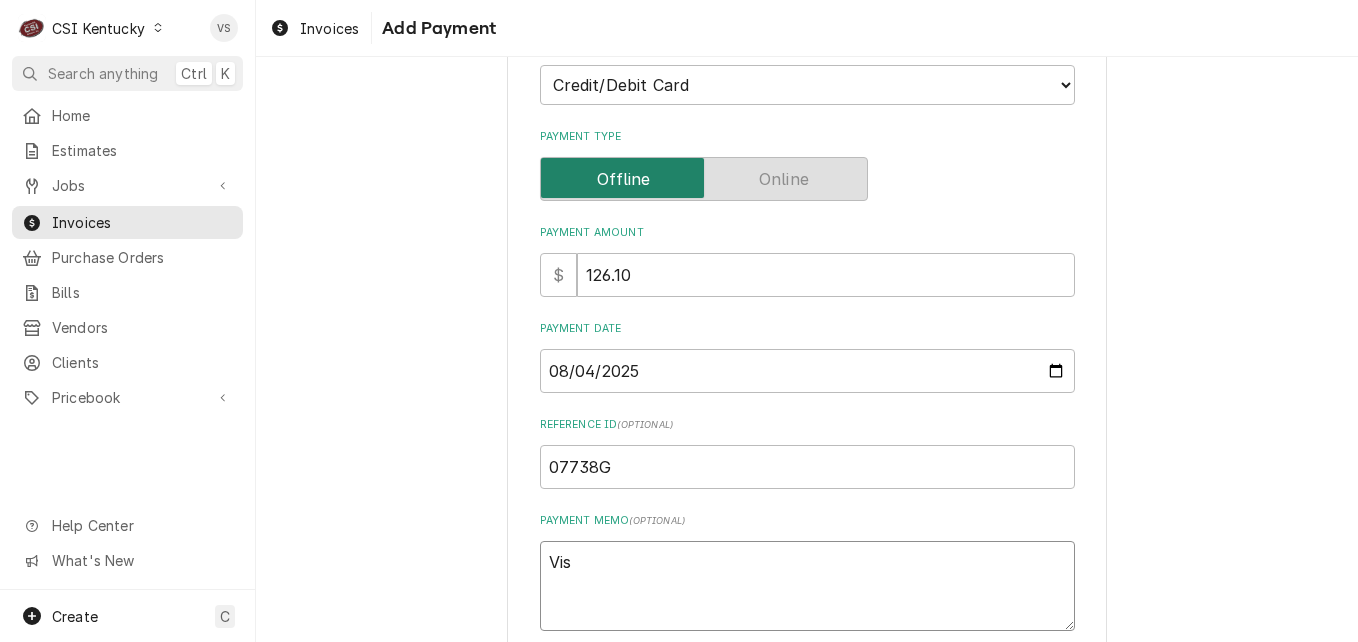 type on "x" 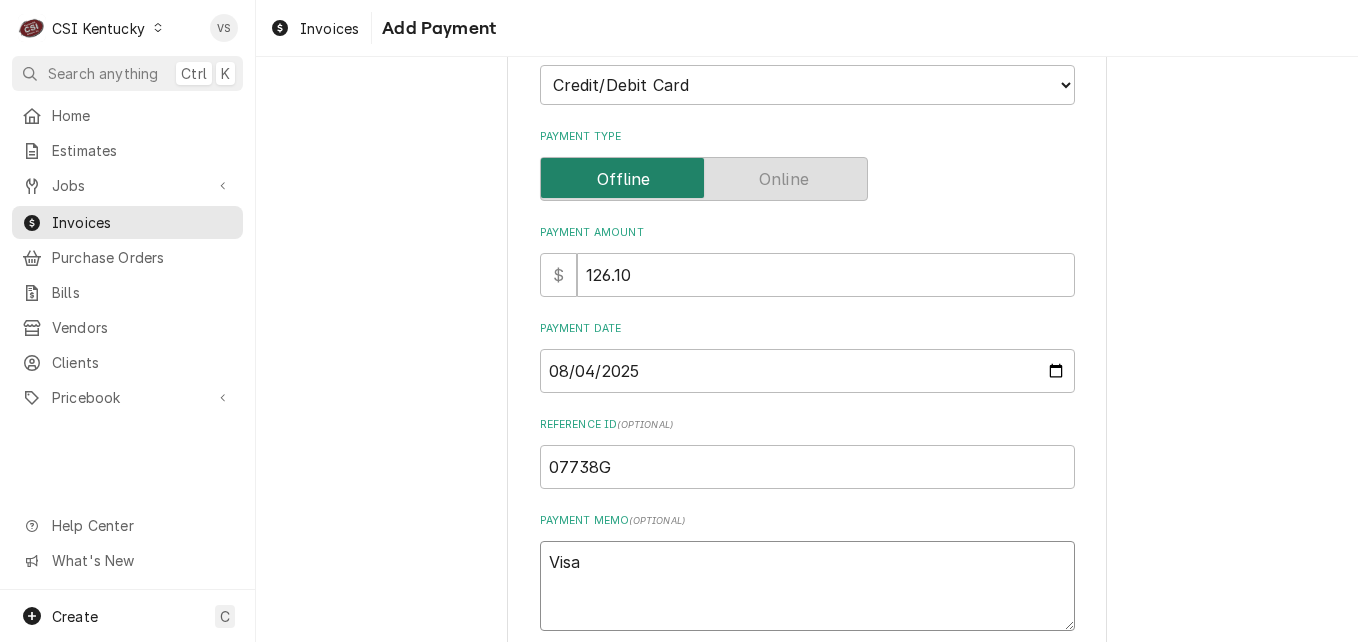 type on "x" 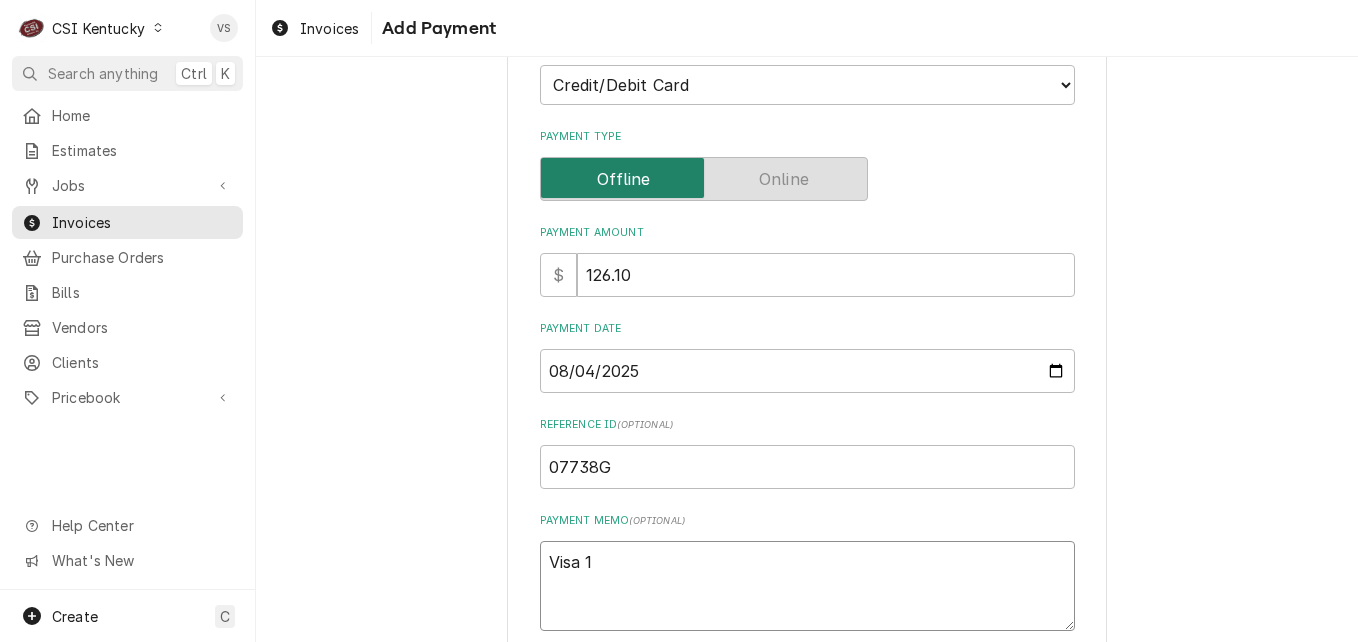 type on "x" 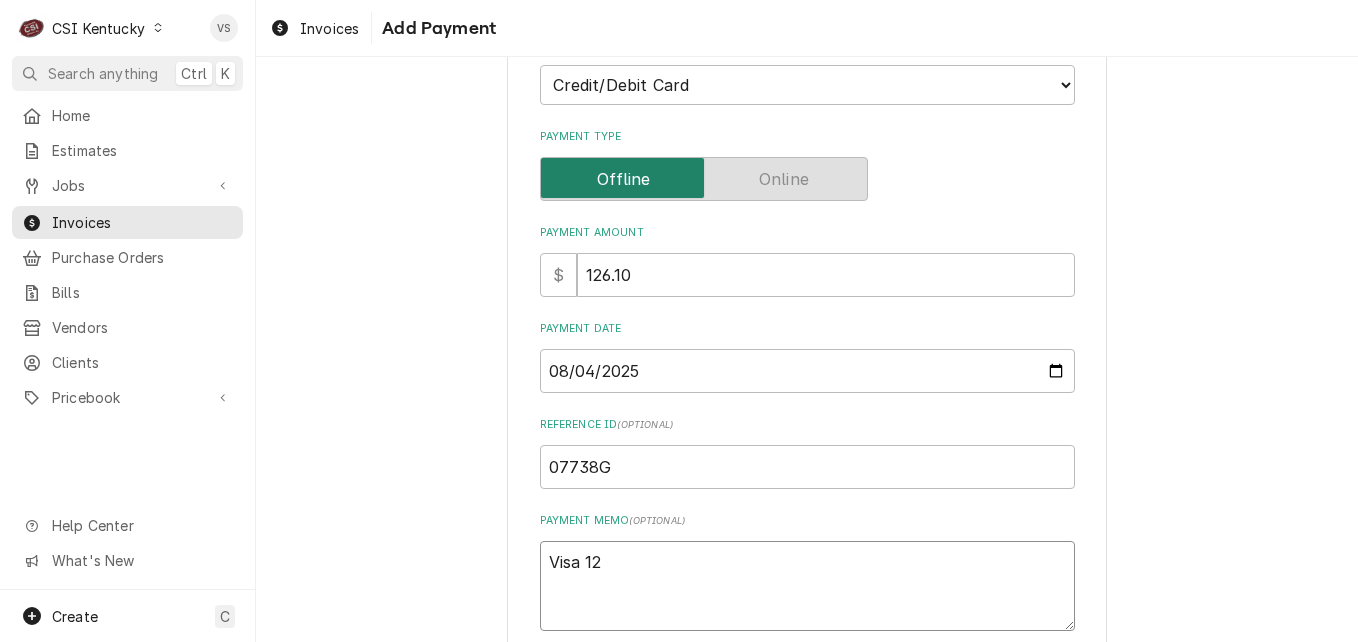 type on "x" 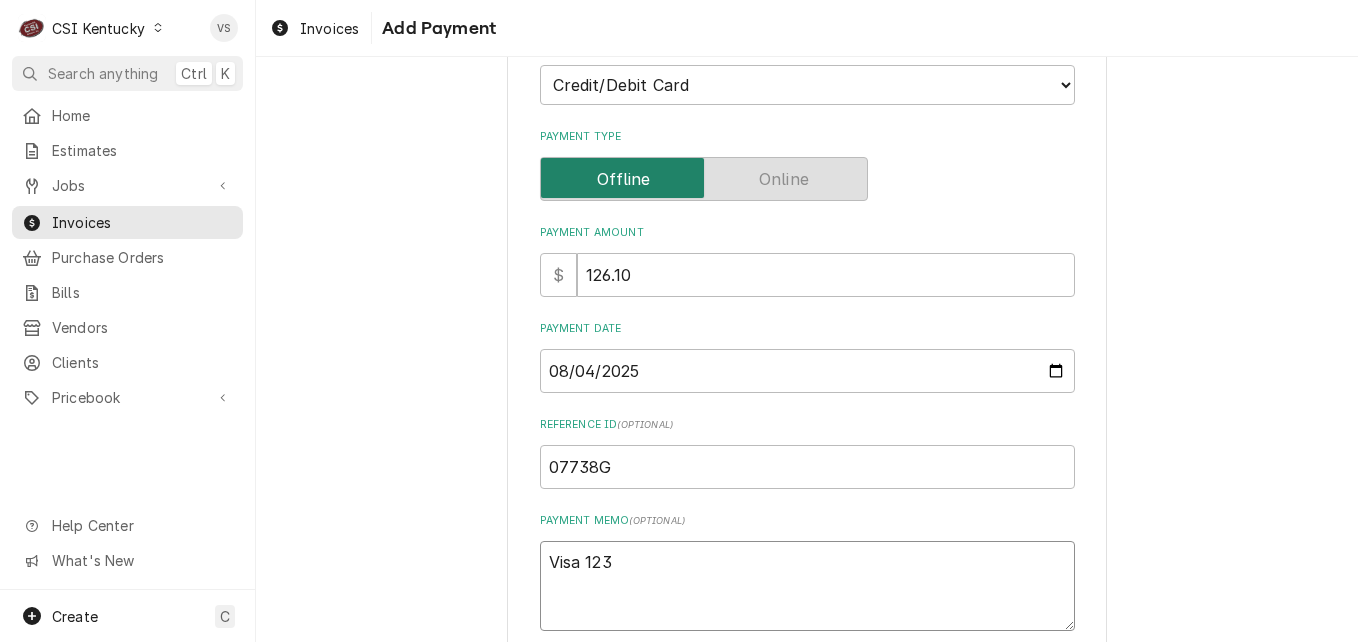 type on "x" 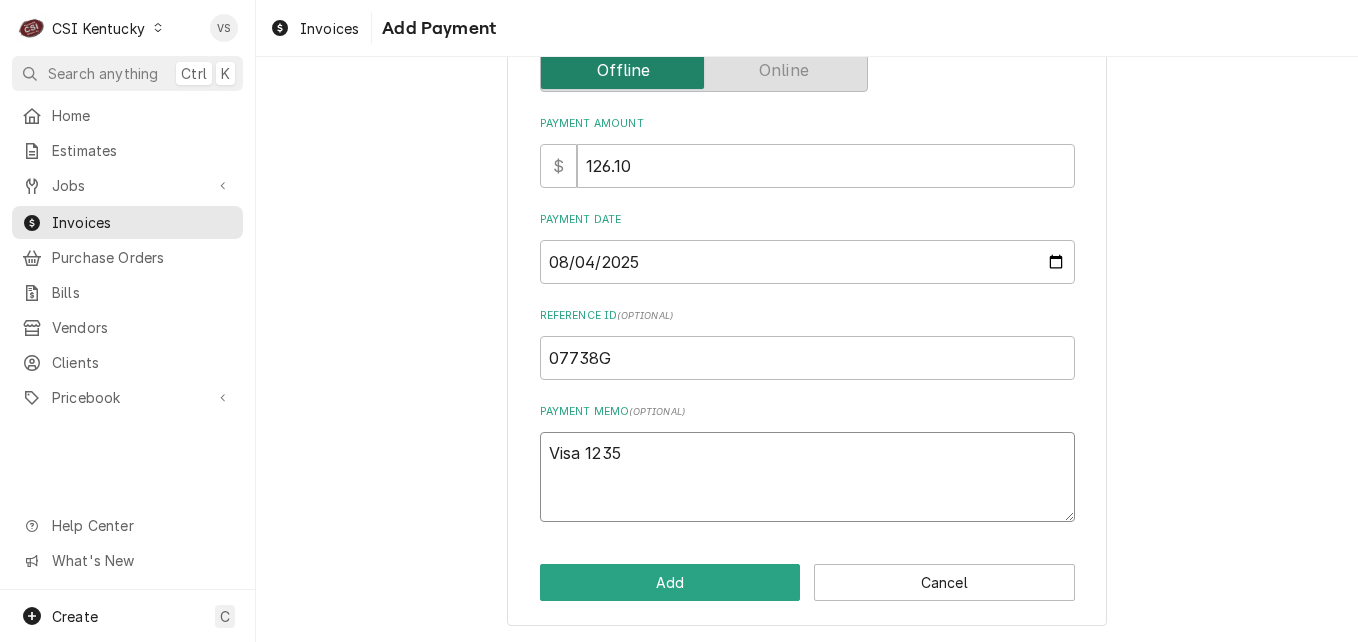 scroll, scrollTop: 311, scrollLeft: 0, axis: vertical 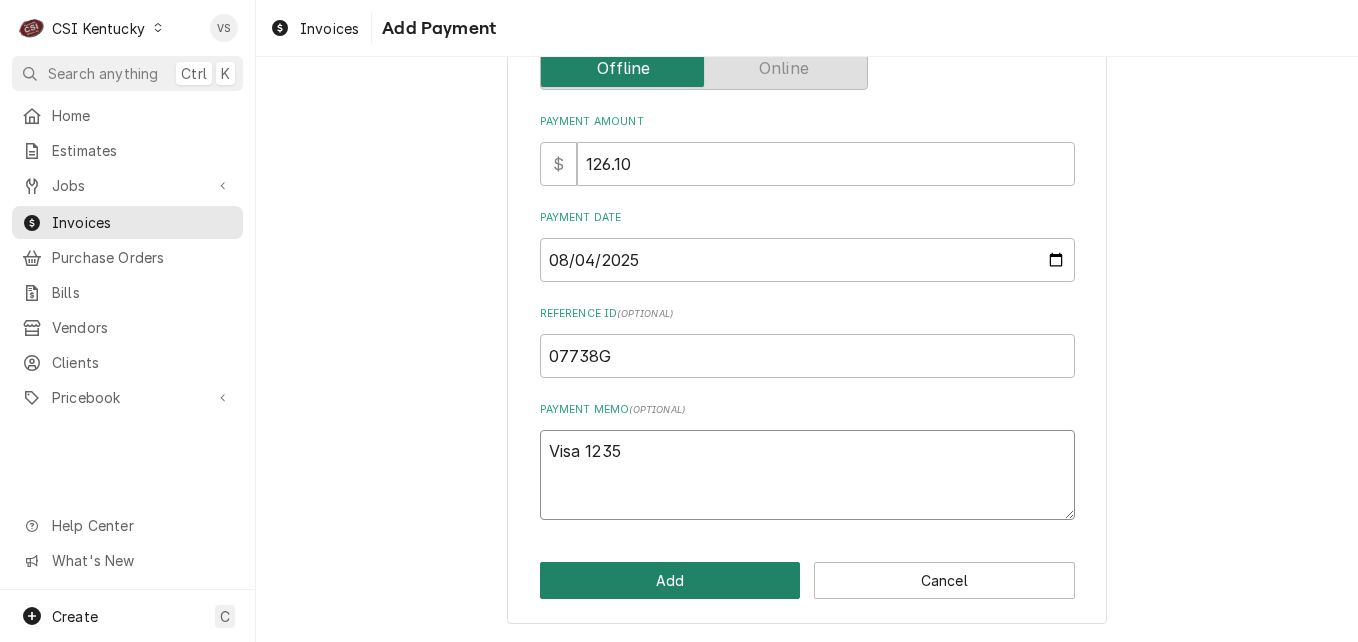 type on "Visa 1235" 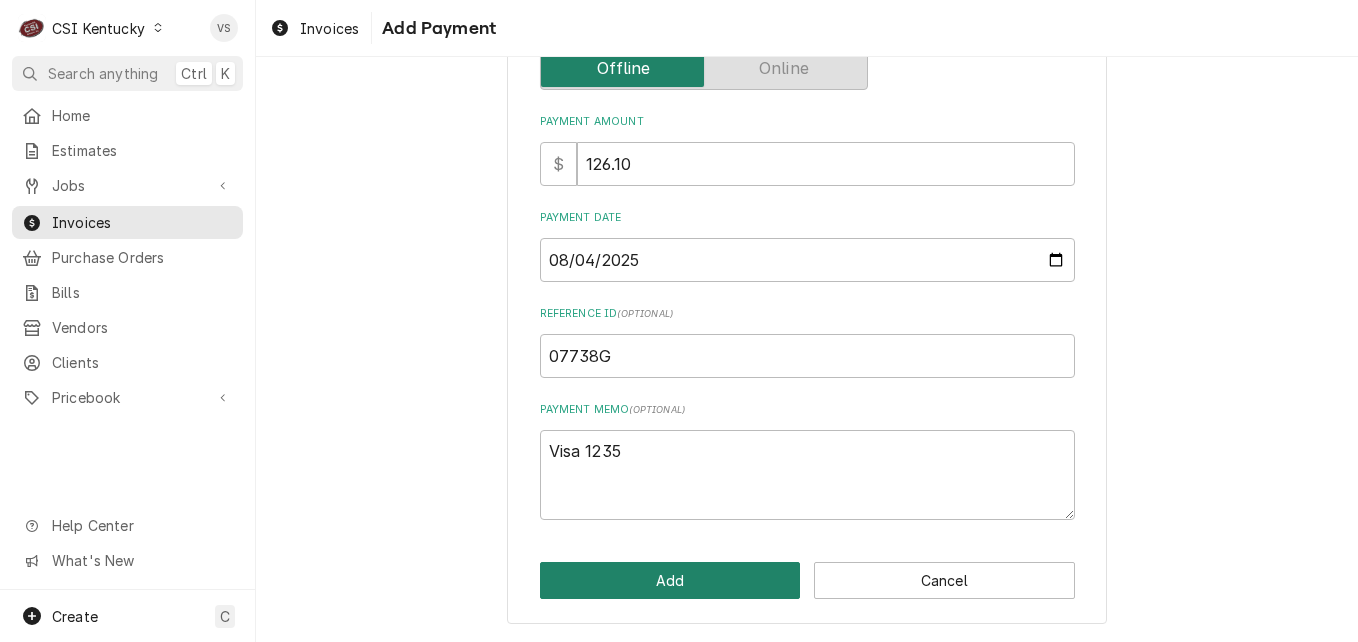 click on "Add" at bounding box center [670, 580] 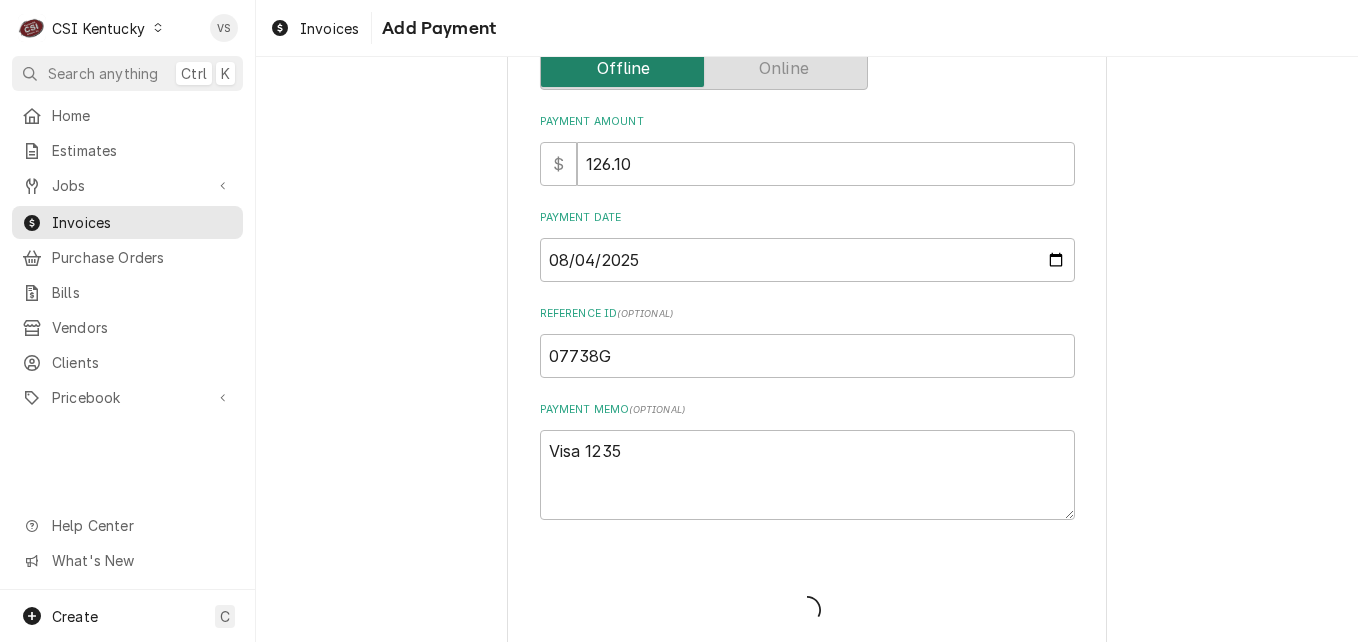 type on "x" 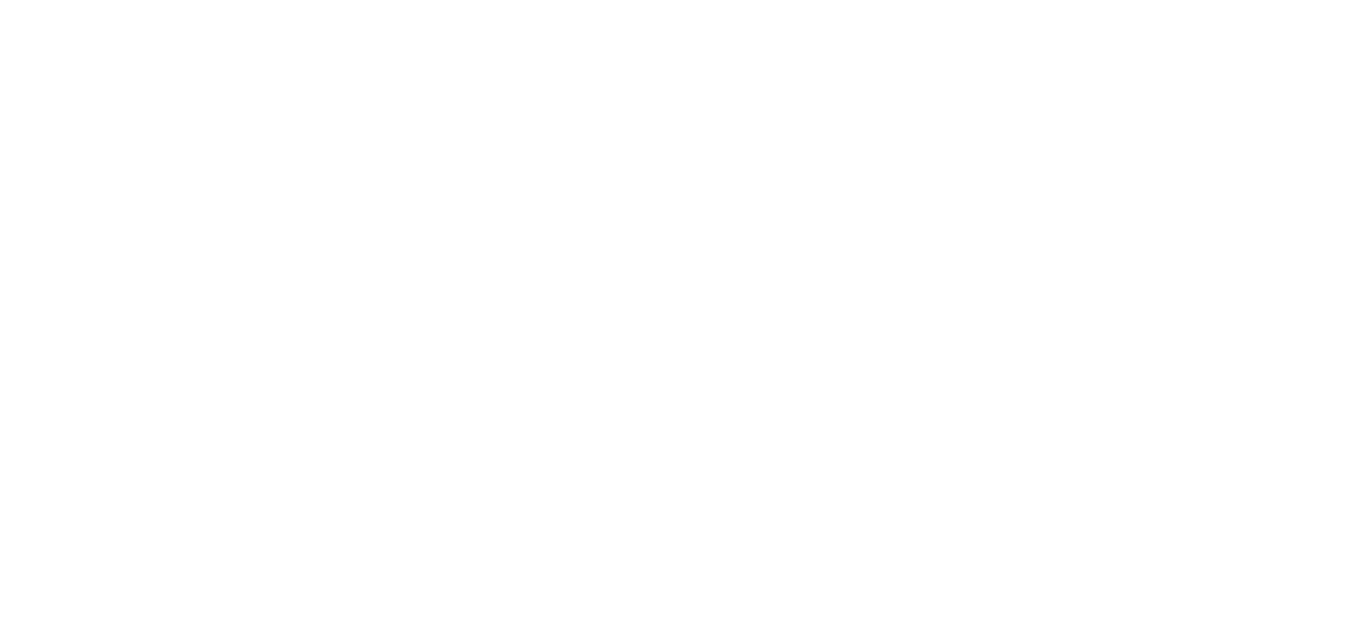 scroll, scrollTop: 0, scrollLeft: 0, axis: both 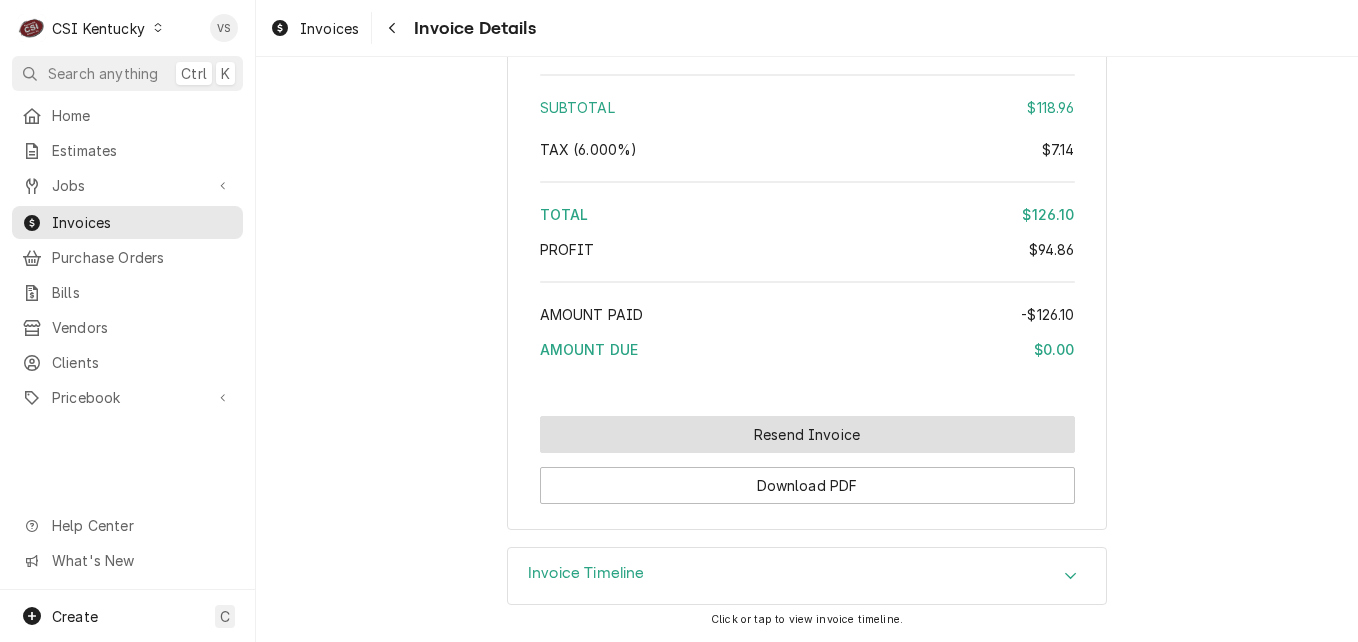 click on "Resend Invoice" at bounding box center (807, 434) 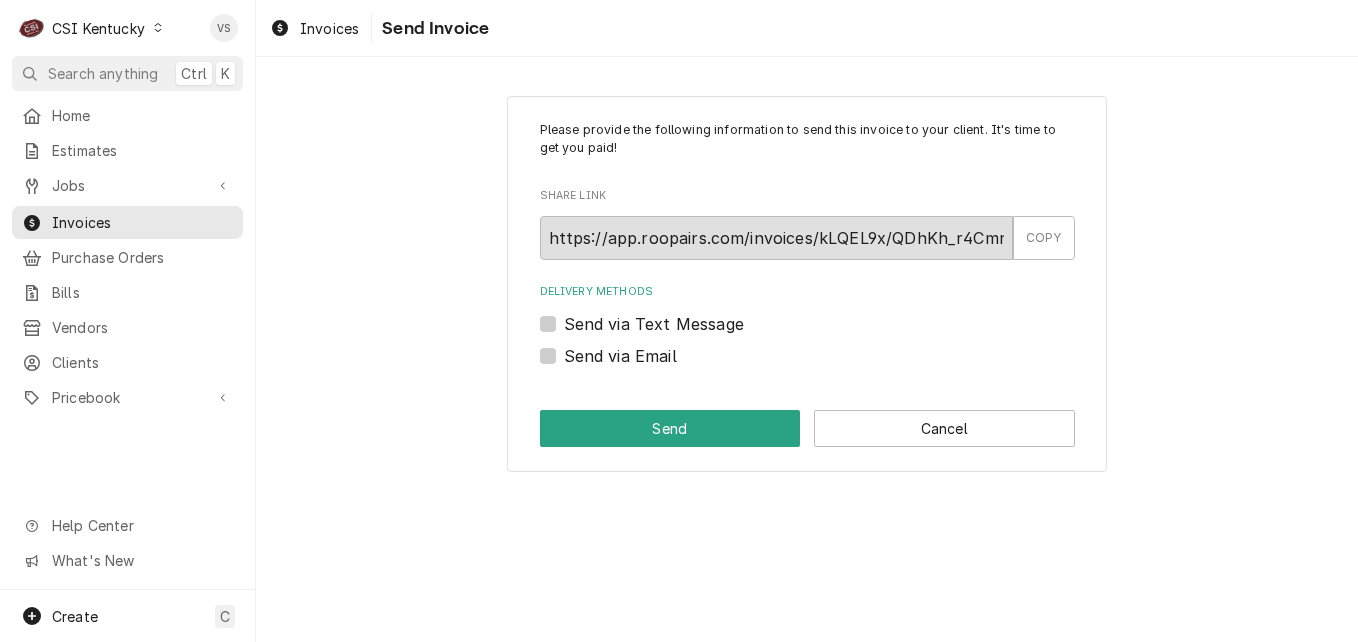click on "Send via Email" at bounding box center [807, 356] 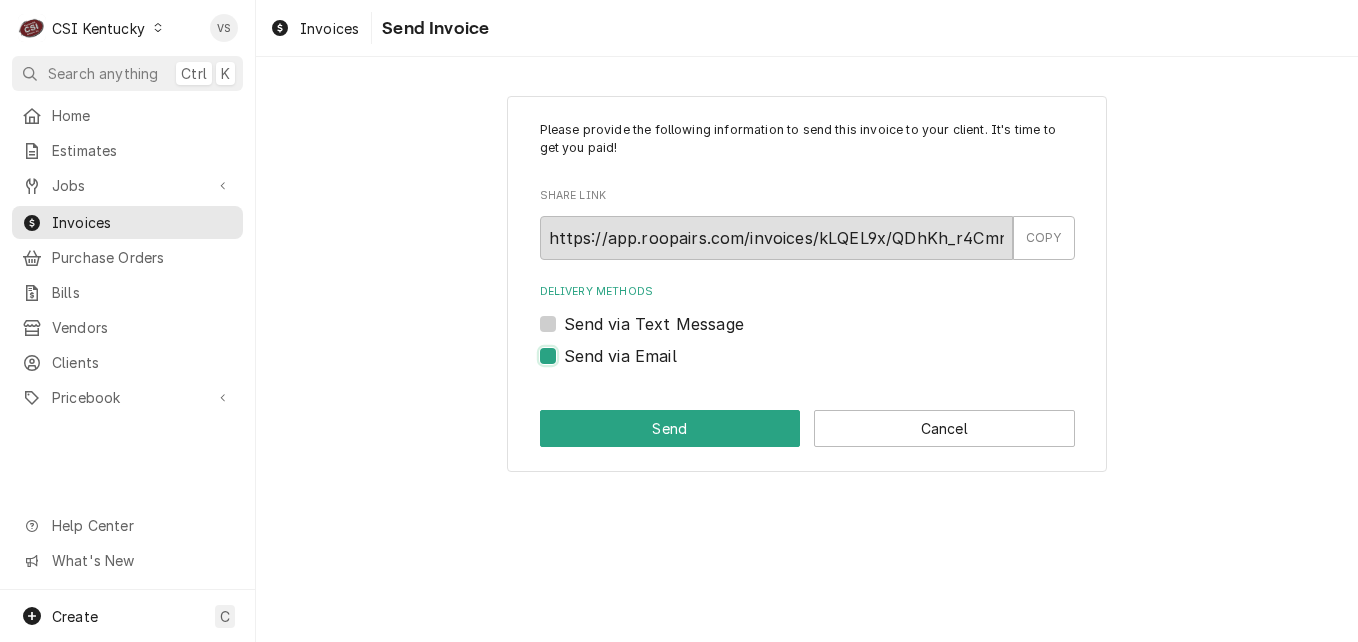 checkbox on "true" 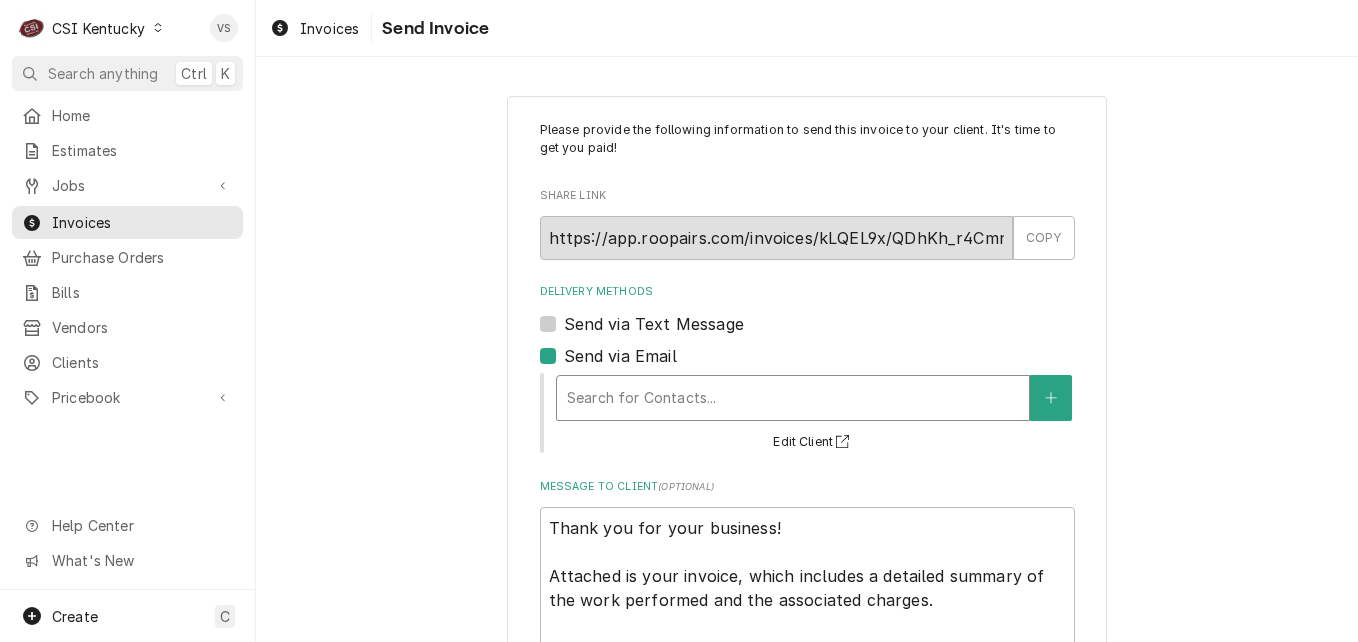 click at bounding box center [793, 398] 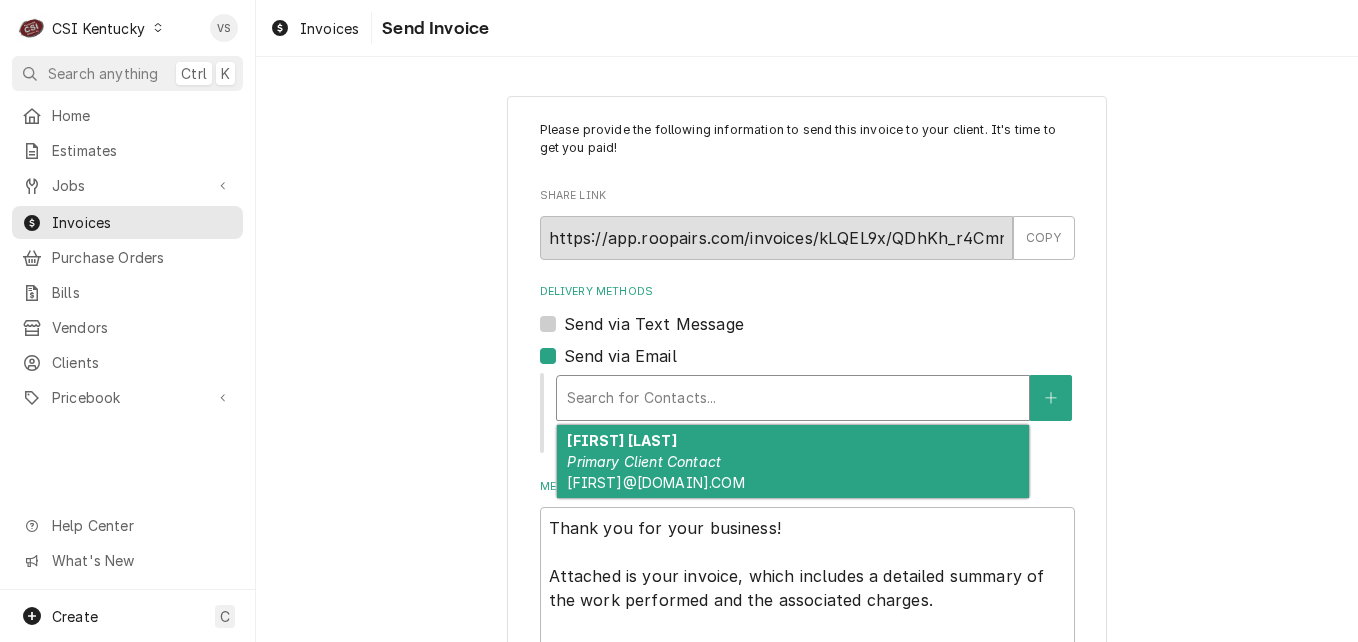 click on "Primary Client Contact" at bounding box center (644, 461) 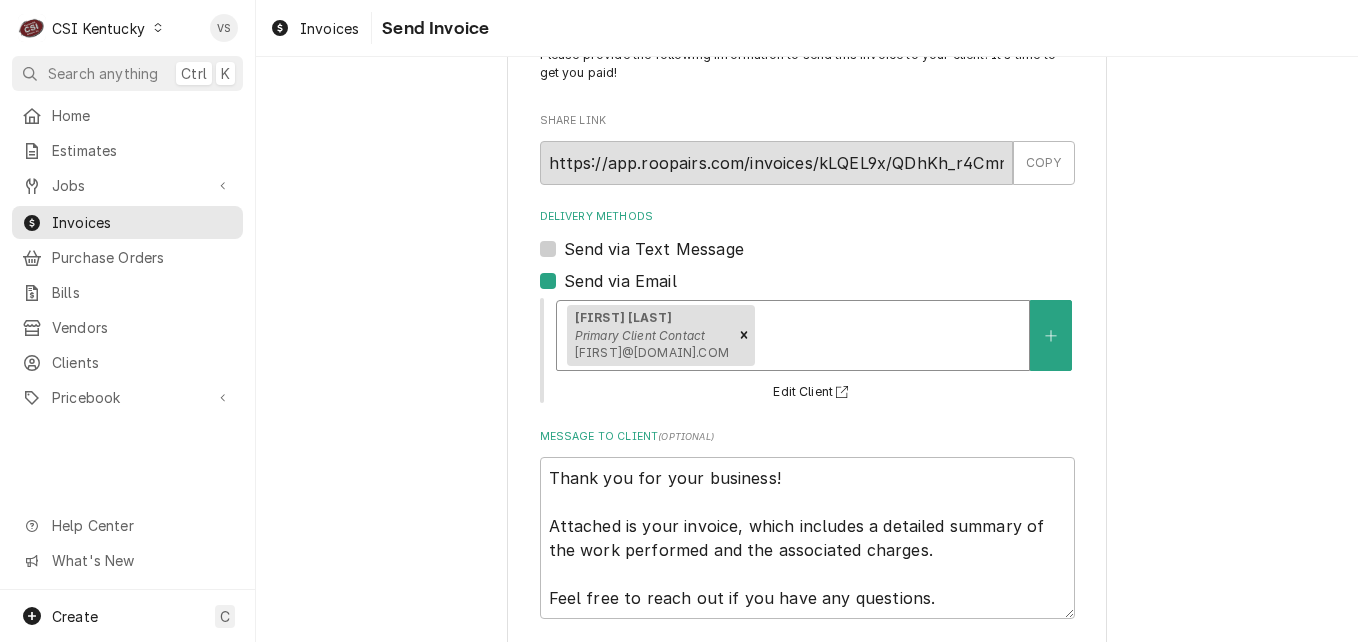 scroll, scrollTop: 174, scrollLeft: 0, axis: vertical 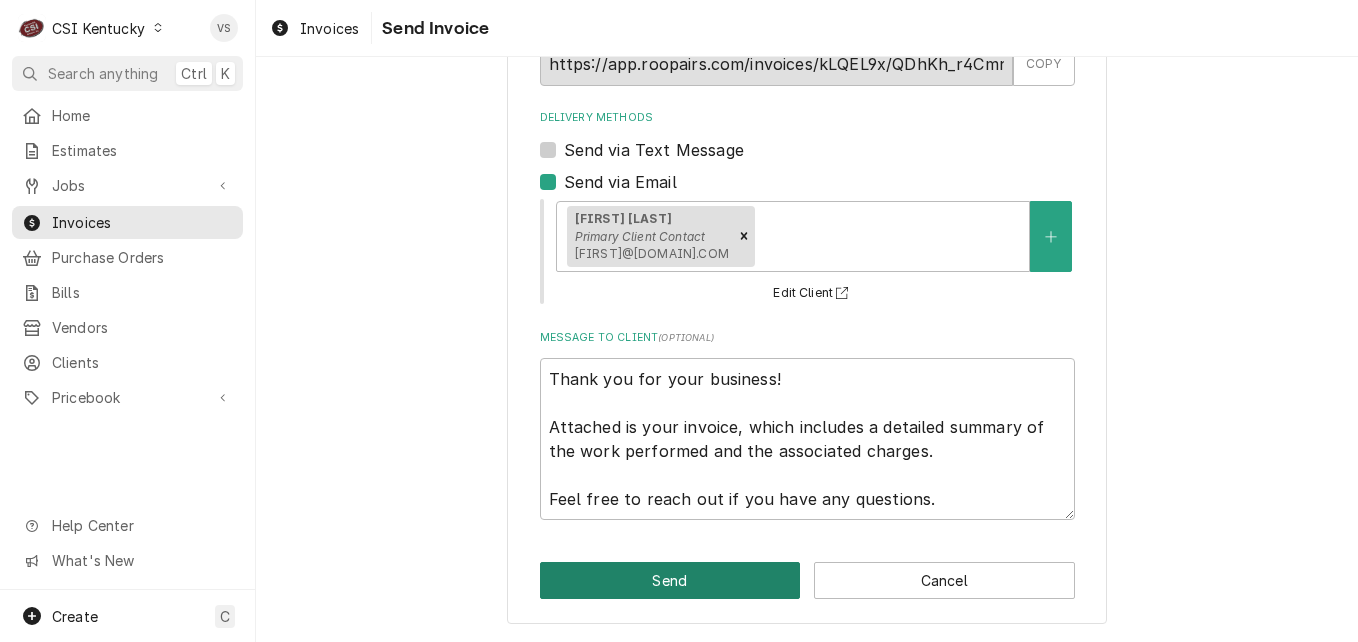 click on "Send" at bounding box center [670, 580] 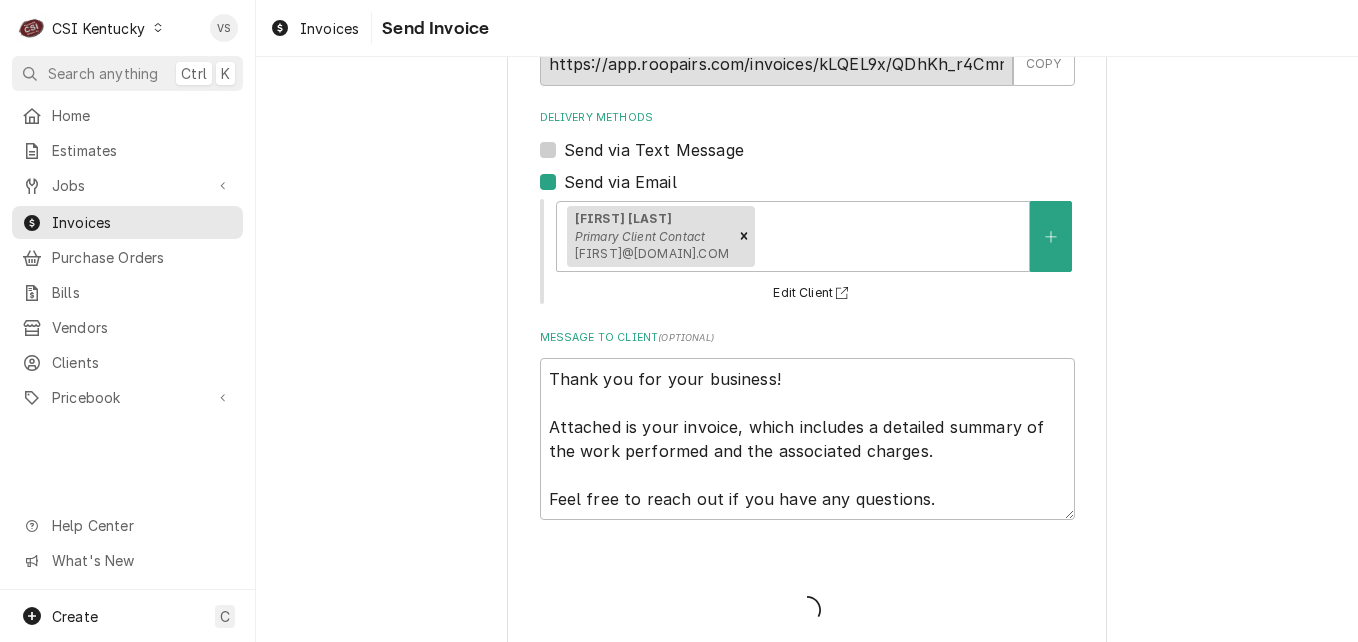 type on "x" 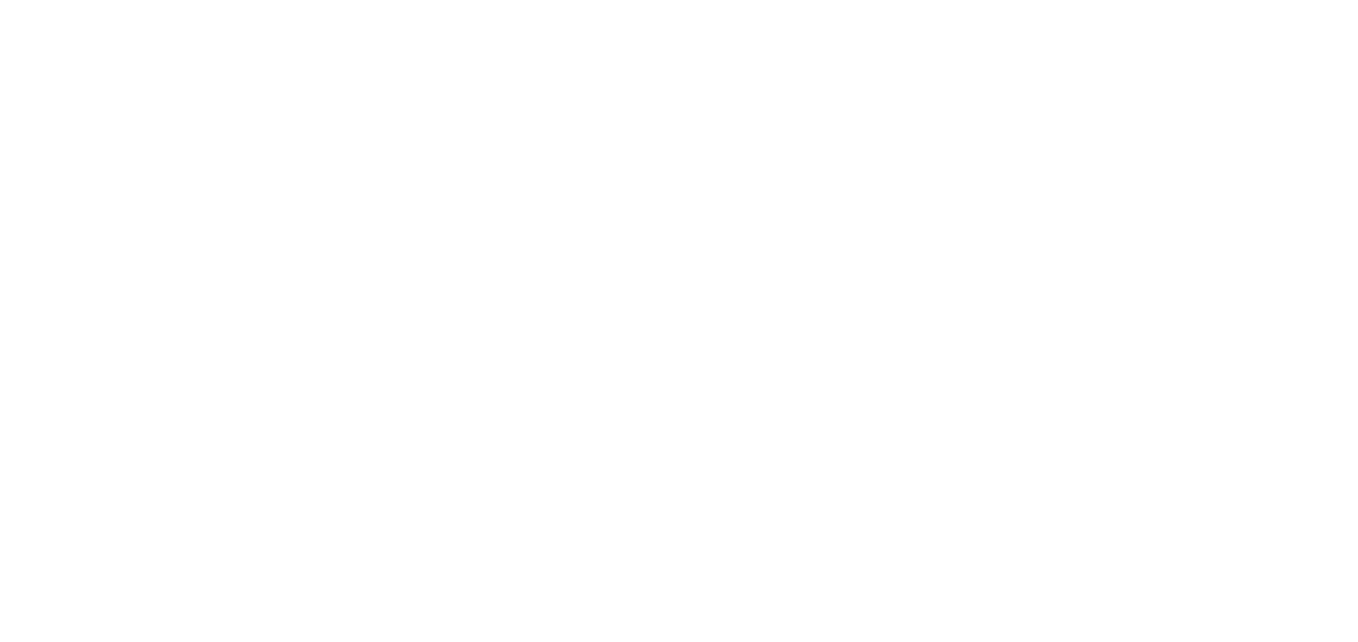 scroll, scrollTop: 0, scrollLeft: 0, axis: both 